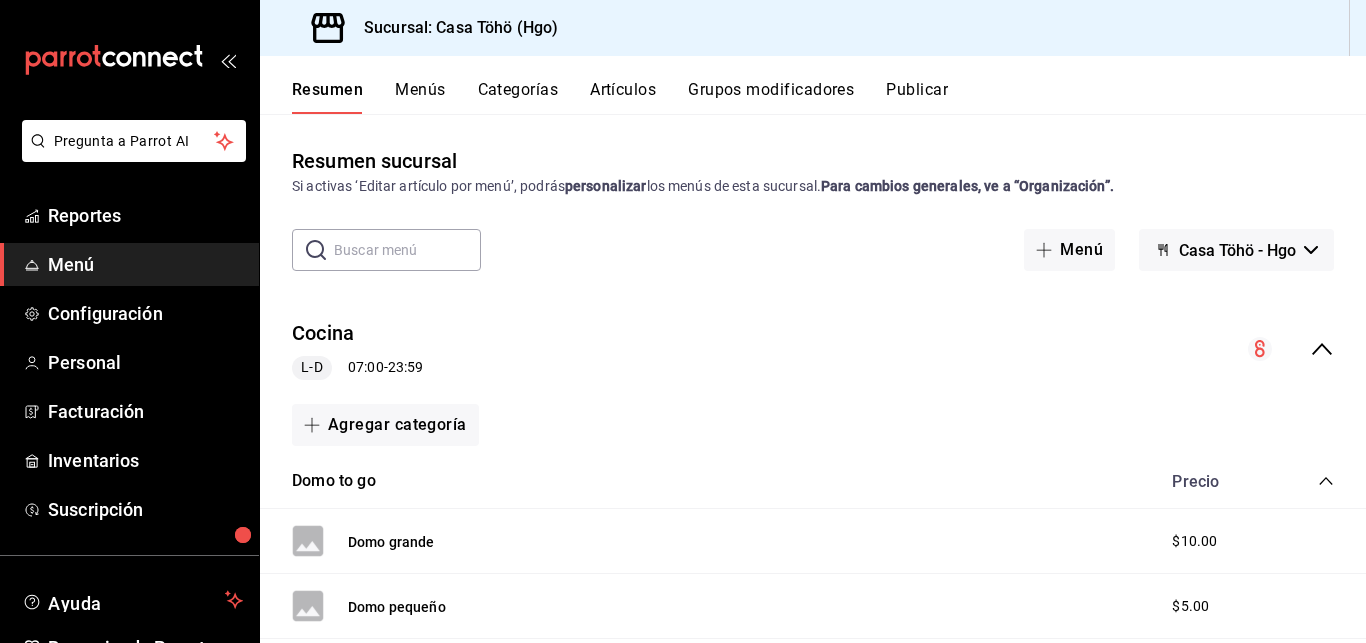 scroll, scrollTop: 0, scrollLeft: 0, axis: both 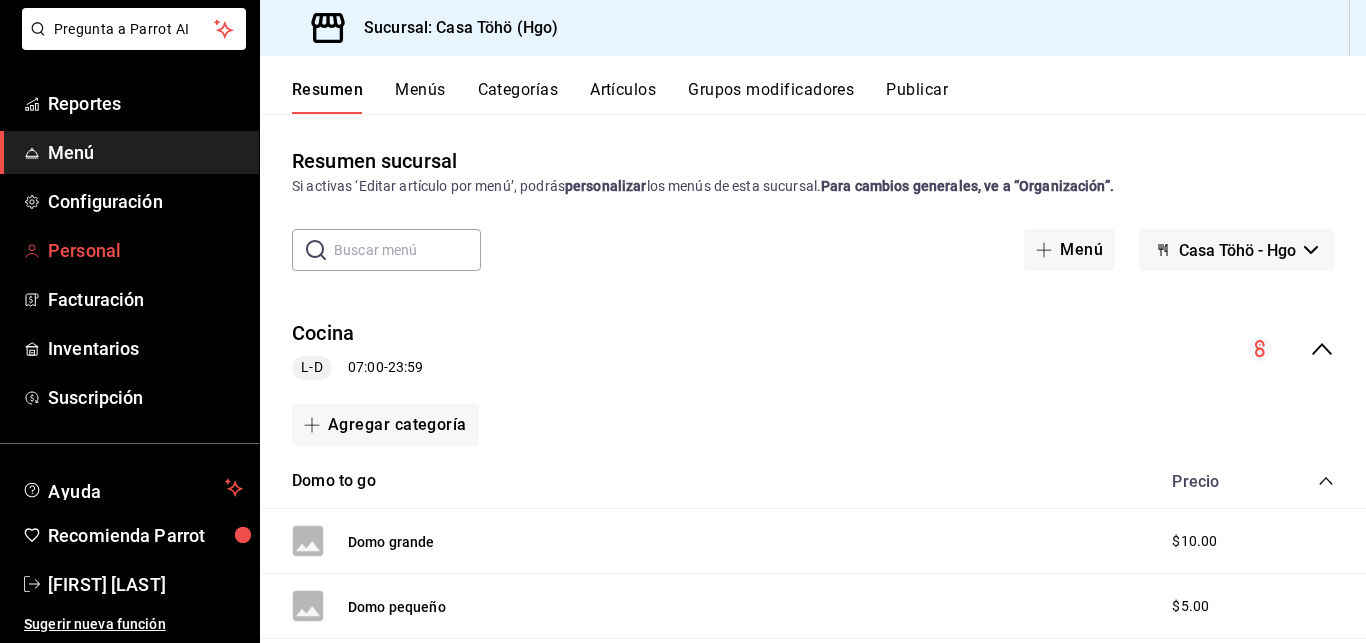 click on "Personal" at bounding box center [145, 250] 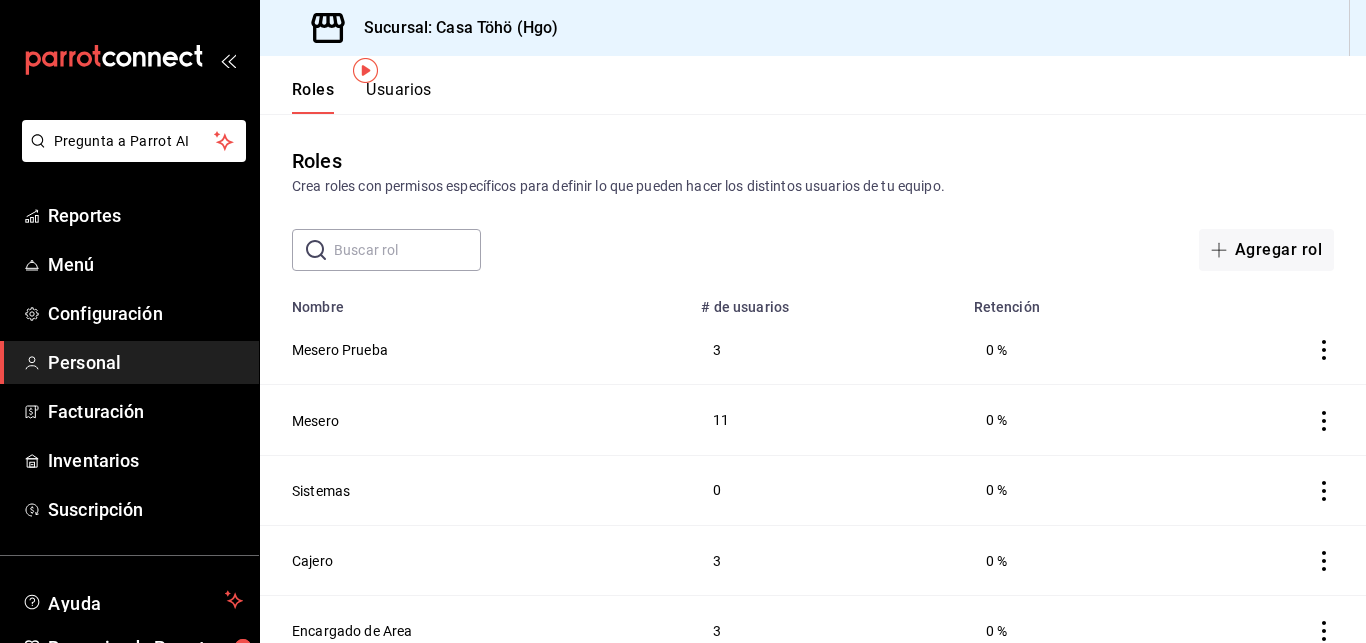 scroll, scrollTop: 91, scrollLeft: 0, axis: vertical 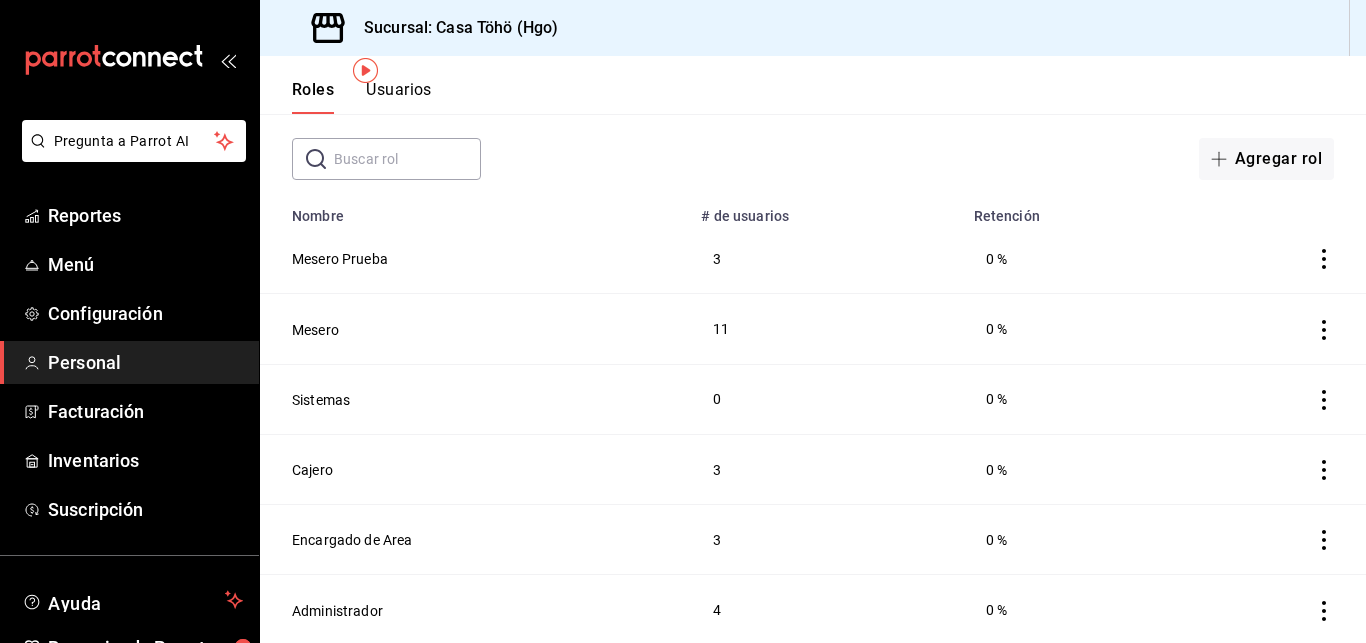 click on "Usuarios" at bounding box center (399, 97) 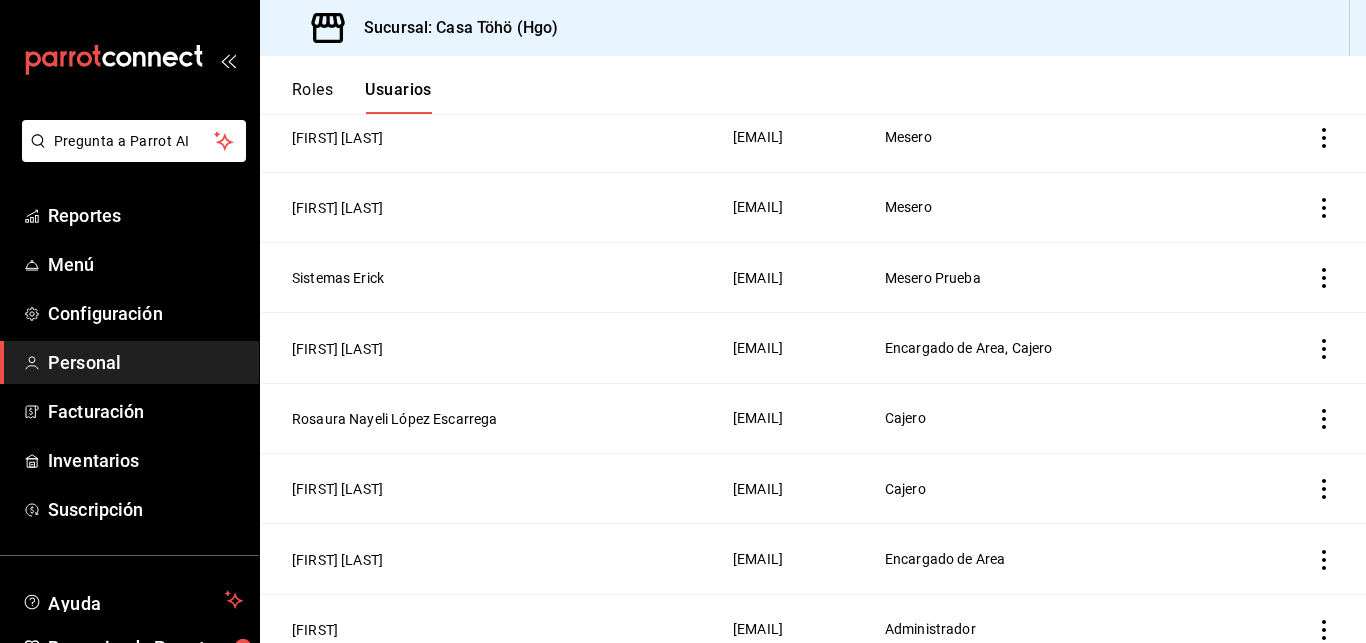 scroll, scrollTop: 1348, scrollLeft: 0, axis: vertical 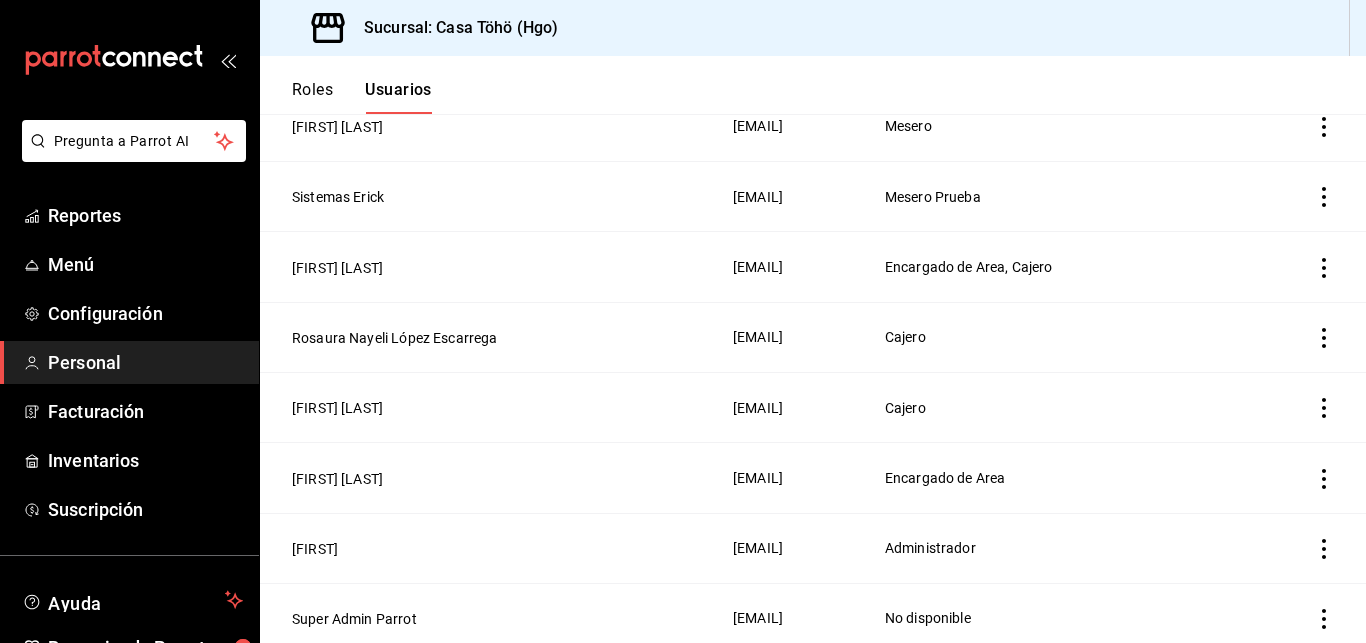 click 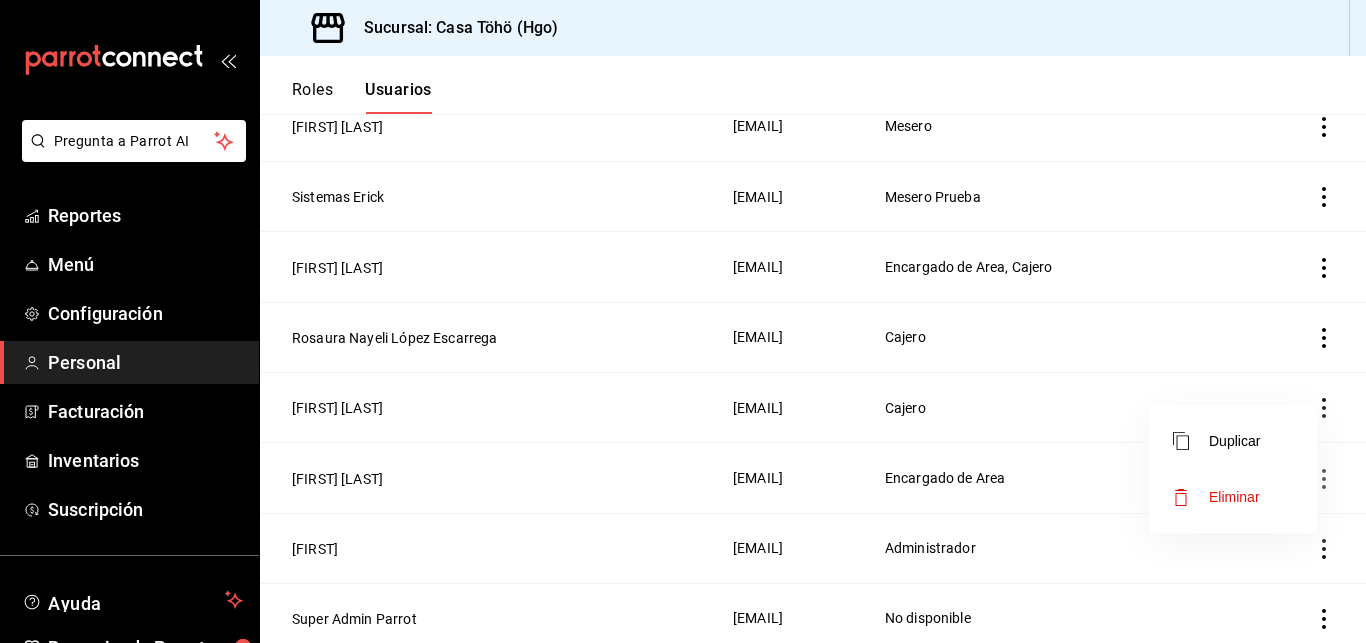 click on "Eliminar" at bounding box center (1234, 497) 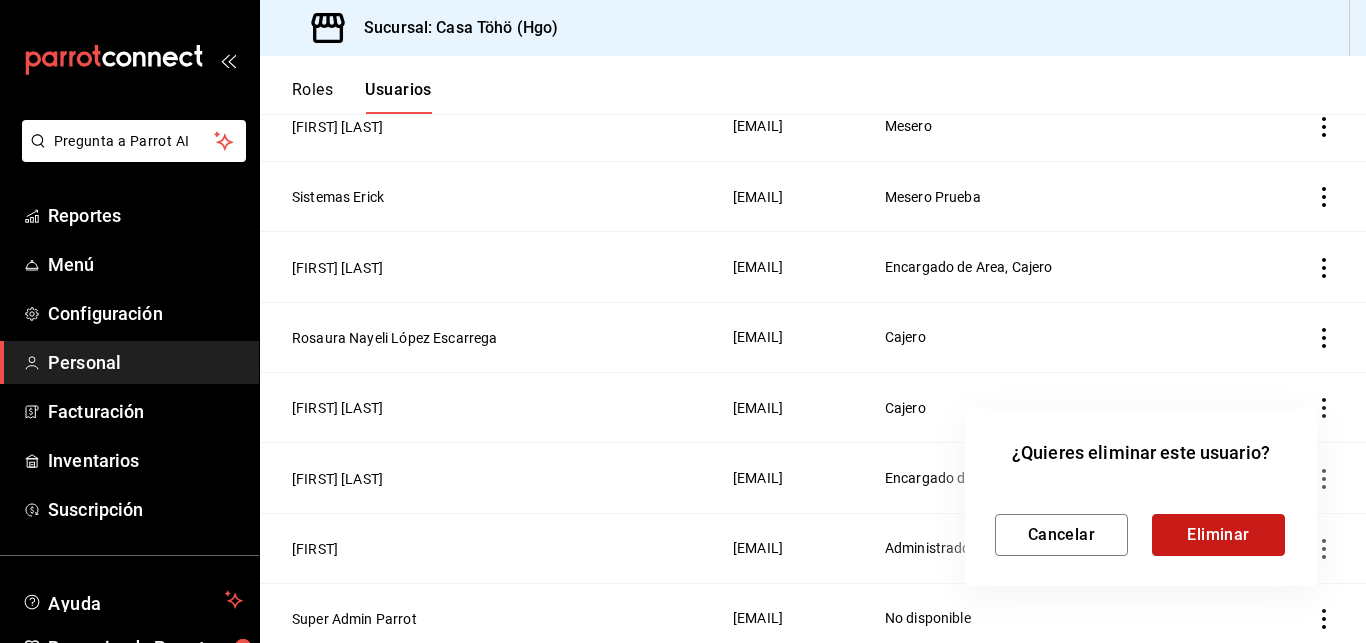 click on "Eliminar" at bounding box center (1218, 535) 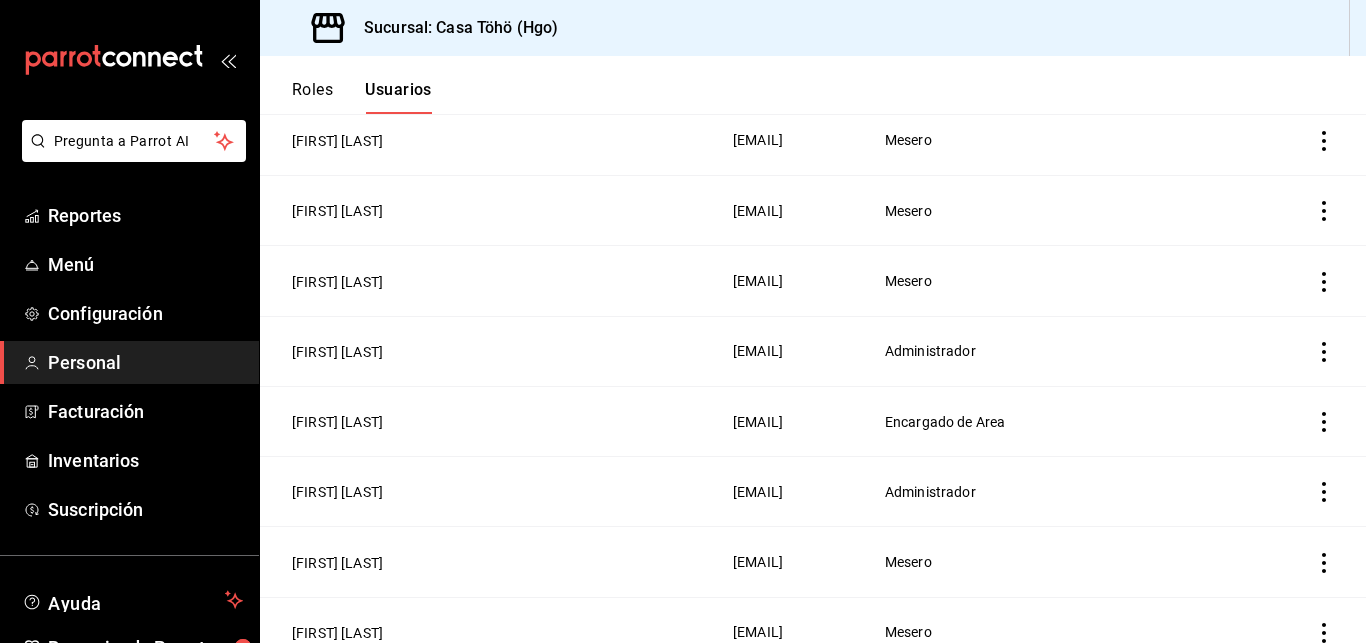 scroll, scrollTop: 823, scrollLeft: 0, axis: vertical 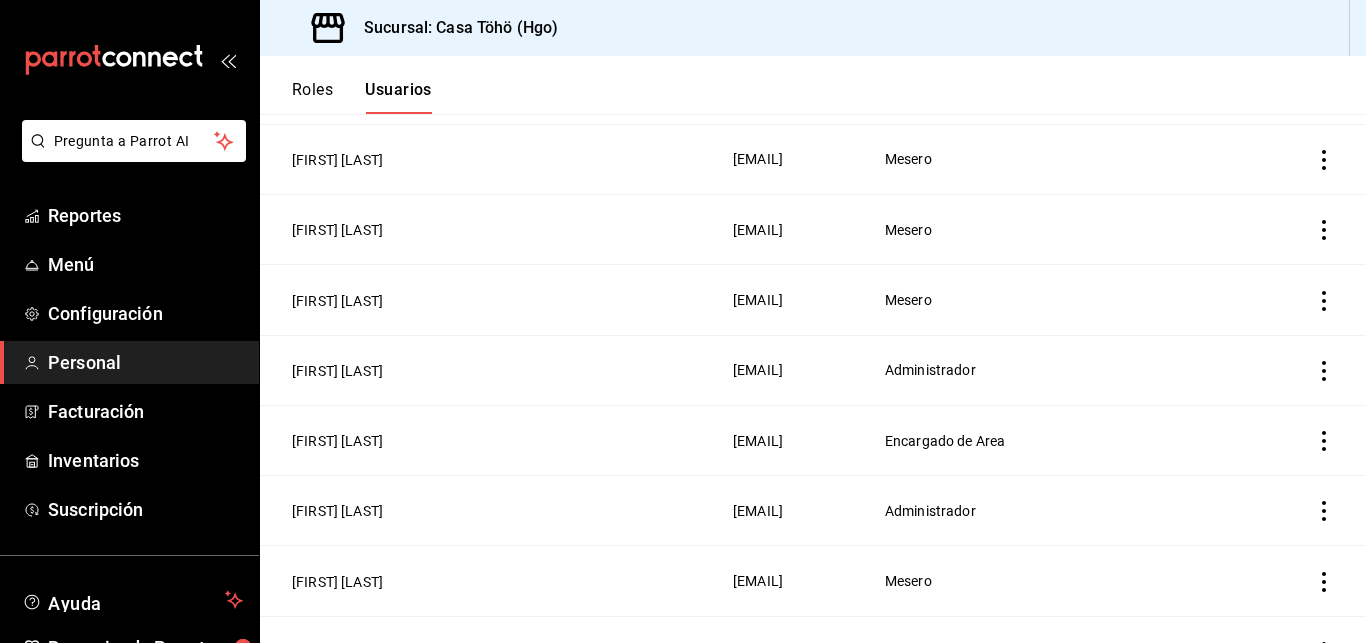 click on "Administrador" at bounding box center (930, 370) 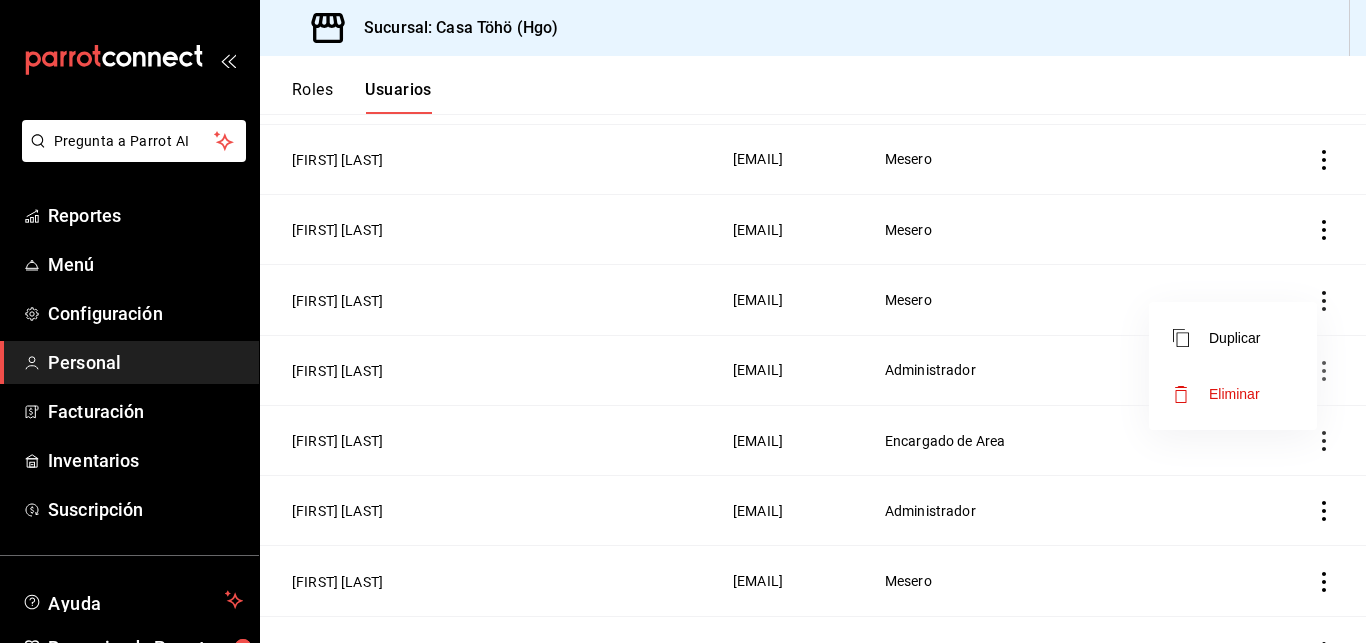 click at bounding box center (683, 321) 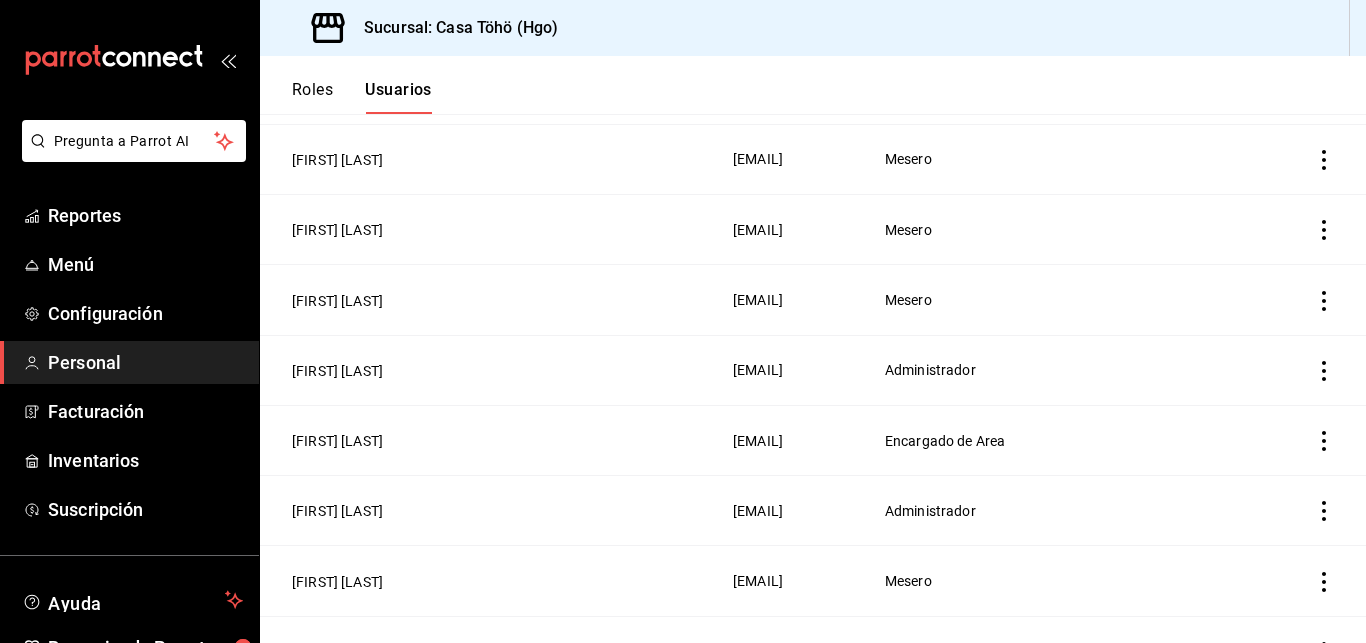 click on "[FIRST] [LAST]" at bounding box center (490, 370) 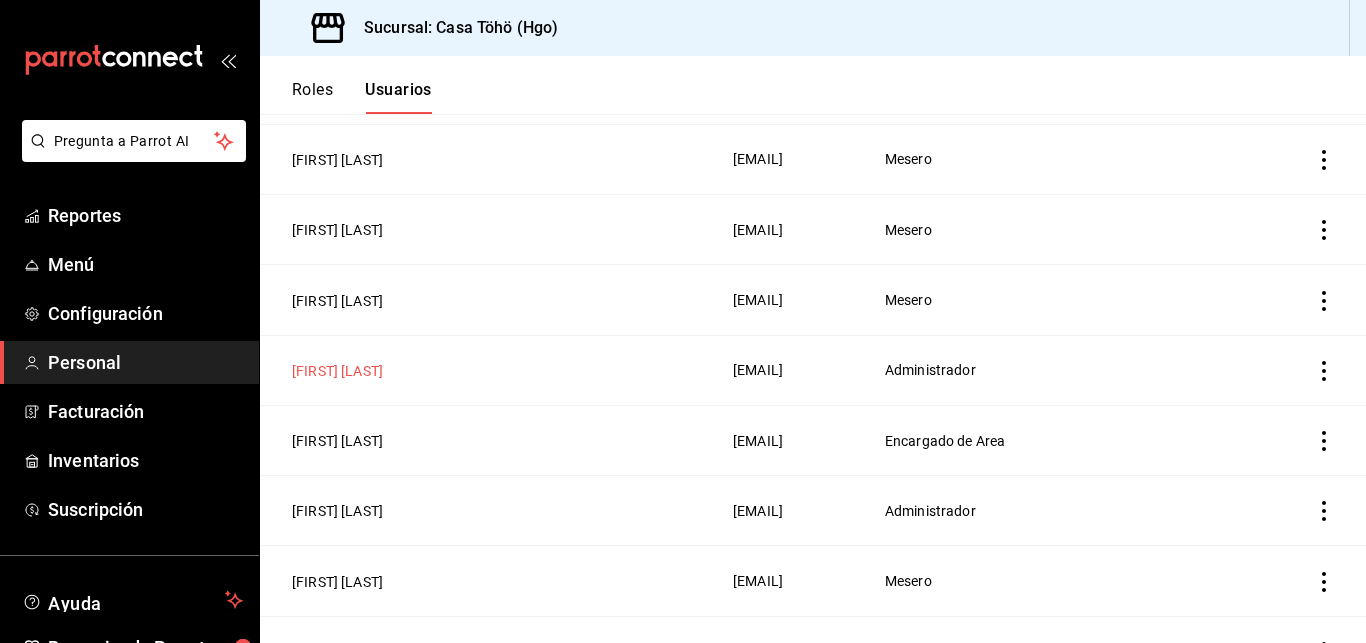 click on "[FIRST] [LAST]" at bounding box center (337, 371) 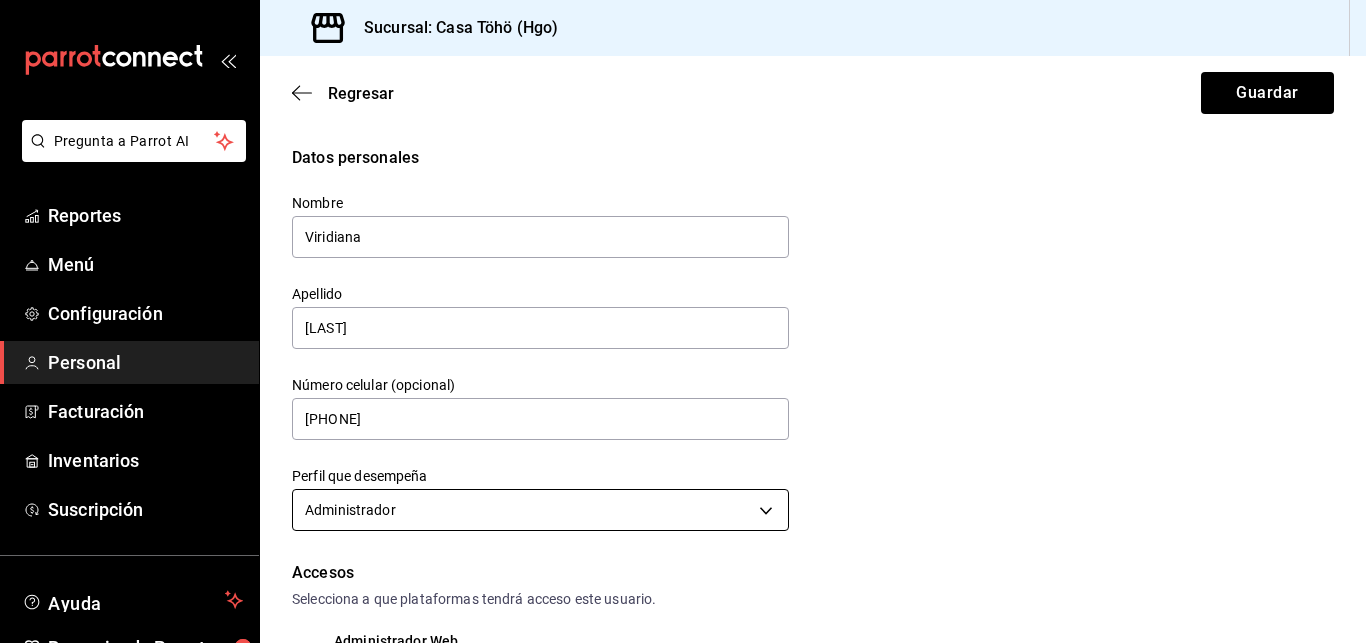click on "Pregunta a Parrot AI Reportes   Menú   Configuración   Personal   Facturación   Inventarios   Suscripción   Ayuda Recomienda Parrot   [FIRST] [LAST]   Sugerir nueva función   Sucursal: Casa Töhö (Hgo) Regresar Guardar Datos personales Nombre [FIRST] Apellido [LAST] Número celular (opcional) [PHONE] Perfil que desempeña Administrador ADMIN Accesos Selecciona a que plataformas tendrá acceso este usuario. Administrador Web Posibilidad de iniciar sesión en la oficina administrativa de un restaurante.  Acceso al Punto de venta Posibilidad de autenticarse en el POS mediante PIN.  Iniciar sesión en terminal (correo electrónico o QR) Los usuarios podrán iniciar sesión y aceptar términos y condiciones en la terminal. Acceso uso de terminal Los usuarios podrán acceder y utilizar la terminal para visualizar y procesar pagos de sus órdenes. Correo electrónico Se volverá obligatorio al tener ciertos accesos activados. [EMAIL] Contraseña Contraseña" at bounding box center (683, 321) 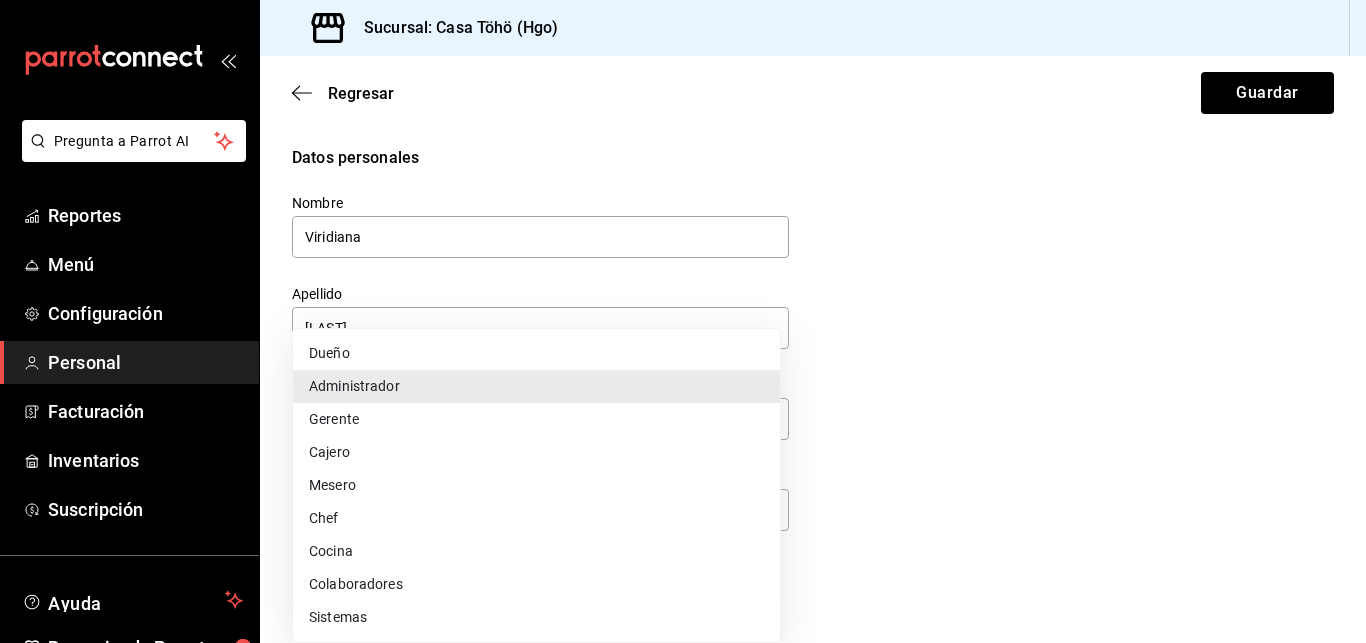 drag, startPoint x: 1356, startPoint y: 125, endPoint x: 1359, endPoint y: 199, distance: 74.06078 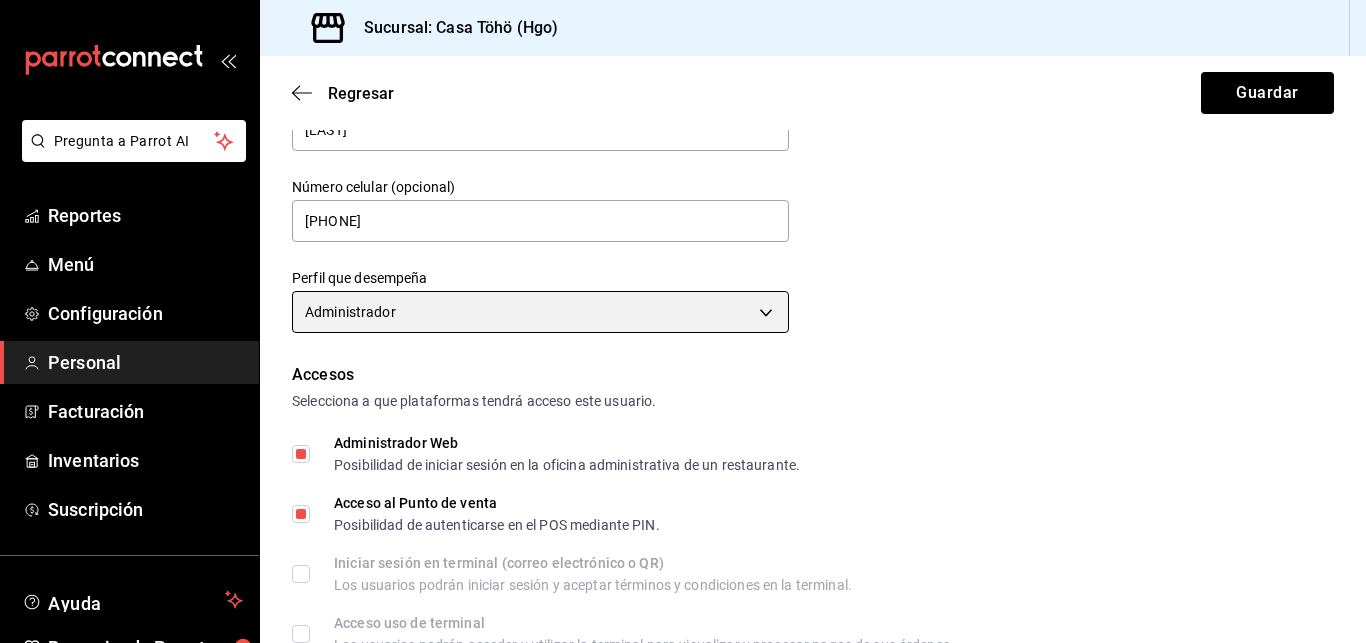 scroll, scrollTop: 201, scrollLeft: 0, axis: vertical 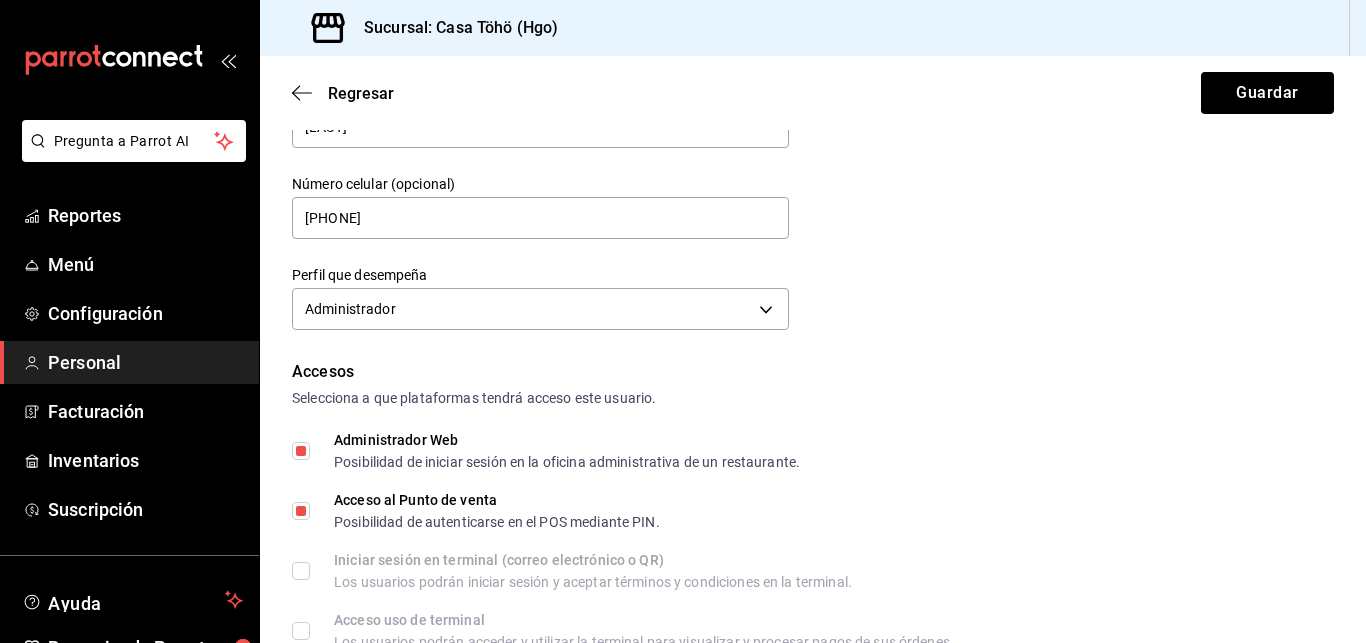 click on "Datos personales Nombre [FIRST] Apellido [LAST] Número celular (opcional) [PHONE] Perfil que desempeña Administrador ADMIN Accesos Selecciona a que plataformas tendrá acceso este usuario. Administrador Web Posibilidad de iniciar sesión en la oficina administrativa de un restaurante.  Acceso al Punto de venta Posibilidad de autenticarse en el POS mediante PIN.  Iniciar sesión en terminal (correo electrónico o QR) Los usuarios podrán iniciar sesión y aceptar términos y condiciones en la terminal. Acceso uso de terminal Los usuarios podrán acceder y utilizar la terminal para visualizar y procesar pagos de sus órdenes. Correo electrónico Se volverá obligatorio al tener ciertos accesos activados. [EMAIL] Contraseña Contraseña Repetir contraseña Repetir contraseña PIN 1997 Validar PIN ​ Generar PIN automático Notificaciones Selecciona que notificaciones quieres que reciba este usuario. Corte de Caja Plan de Suscripción Se enviarán las notificaciones a" at bounding box center [813, 680] 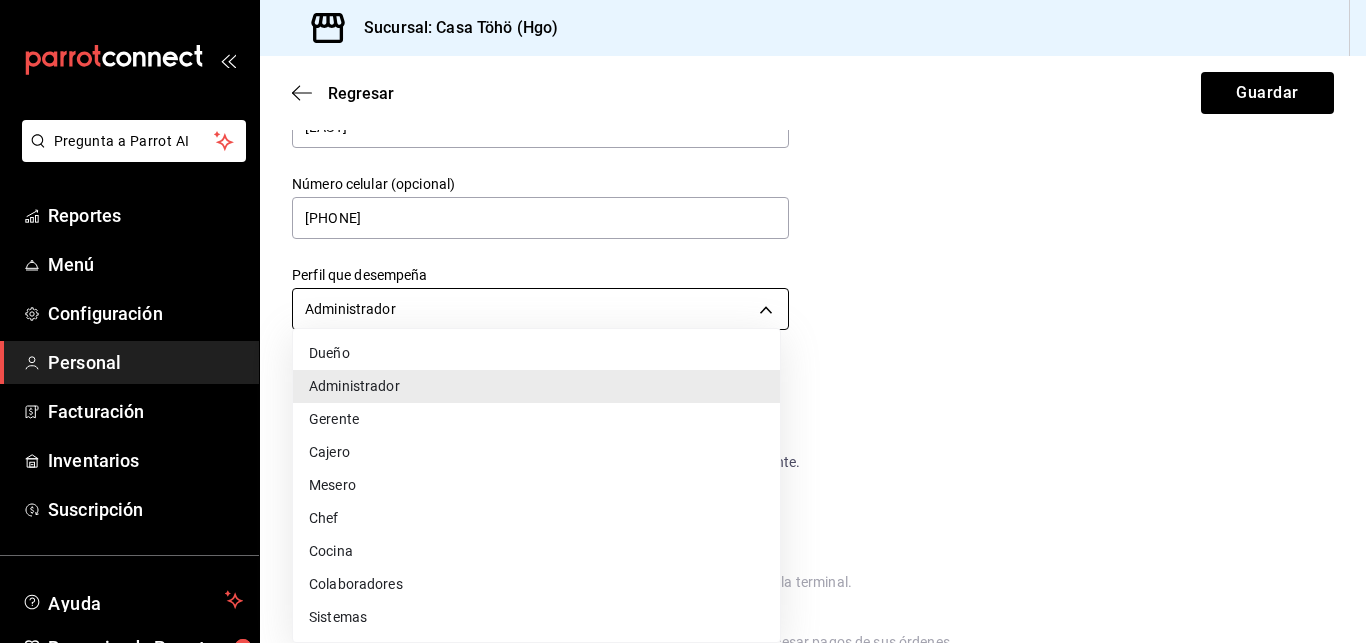 click on "Pregunta a Parrot AI Reportes   Menú   Configuración   Personal   Facturación   Inventarios   Suscripción   Ayuda Recomienda Parrot   [FIRST] [LAST]   Sugerir nueva función   Sucursal: Casa Töhö (Hgo) Regresar Guardar Datos personales Nombre [FIRST] Apellido [LAST] Número celular (opcional) [PHONE] Perfil que desempeña Administrador ADMIN Accesos Selecciona a que plataformas tendrá acceso este usuario. Administrador Web Posibilidad de iniciar sesión en la oficina administrativa de un restaurante.  Acceso al Punto de venta Posibilidad de autenticarse en el POS mediante PIN.  Iniciar sesión en terminal (correo electrónico o QR) Los usuarios podrán iniciar sesión y aceptar términos y condiciones en la terminal. Acceso uso de terminal Los usuarios podrán acceder y utilizar la terminal para visualizar y procesar pagos de sus órdenes. Correo electrónico Se volverá obligatorio al tener ciertos accesos activados. [EMAIL] Contraseña Contraseña" at bounding box center (683, 321) 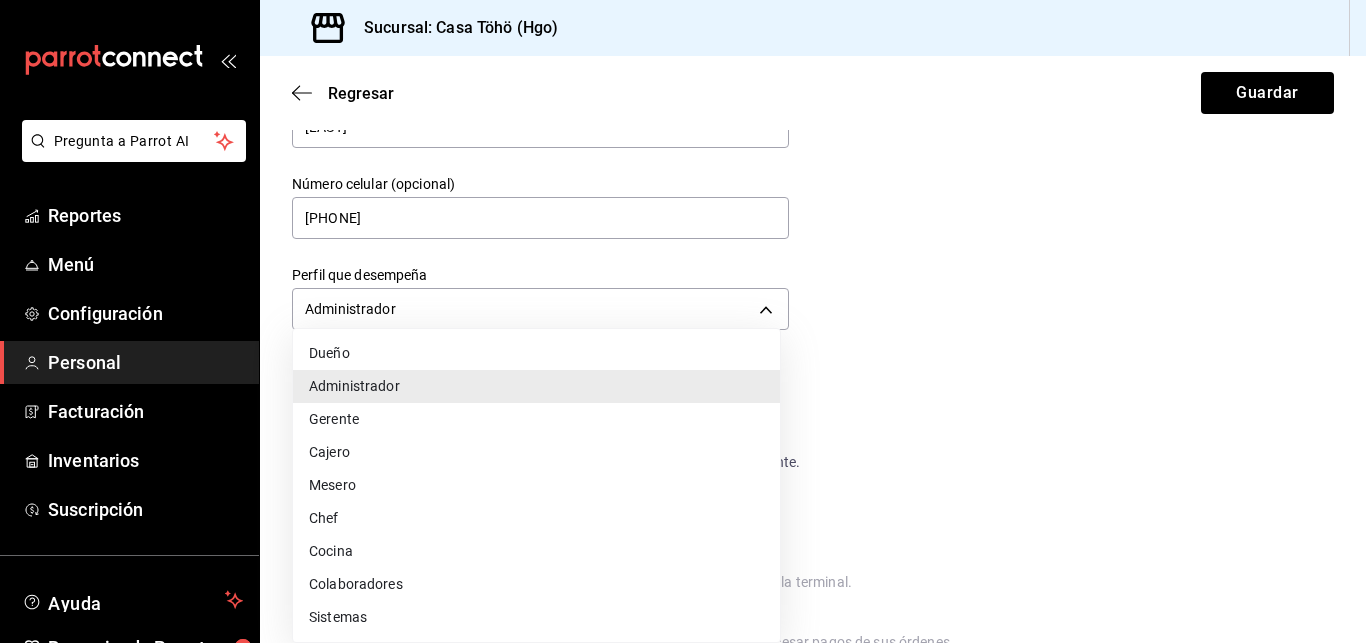 type 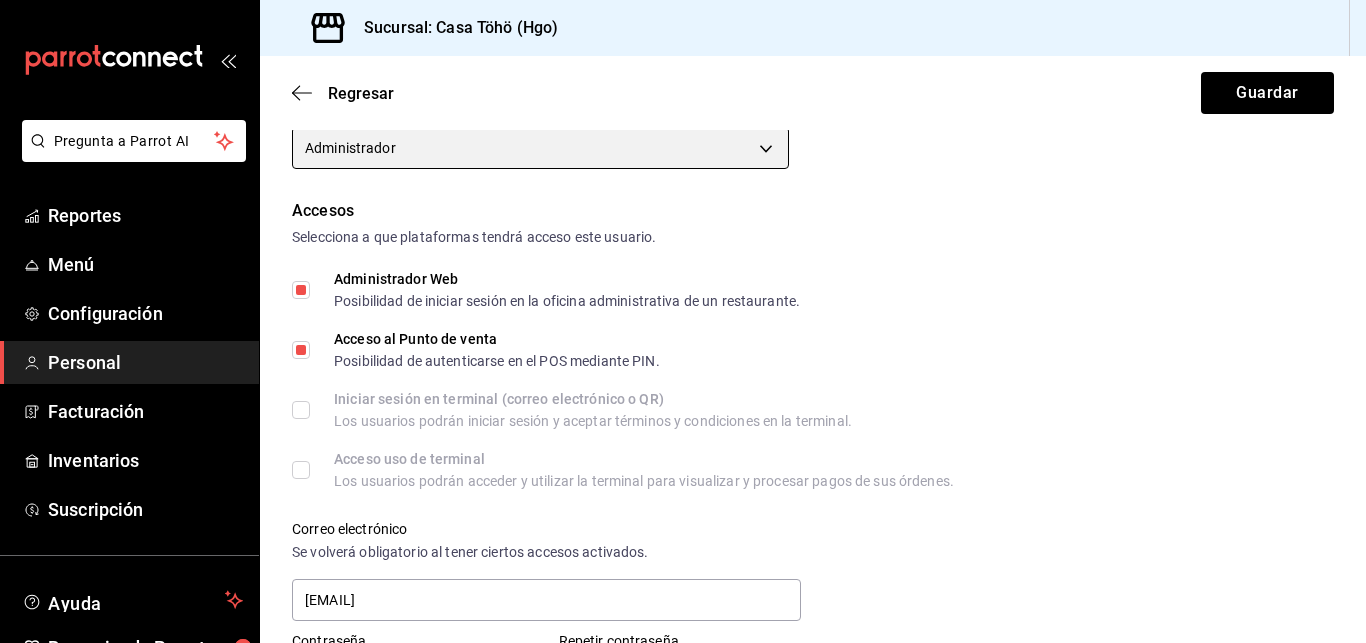 scroll, scrollTop: 365, scrollLeft: 0, axis: vertical 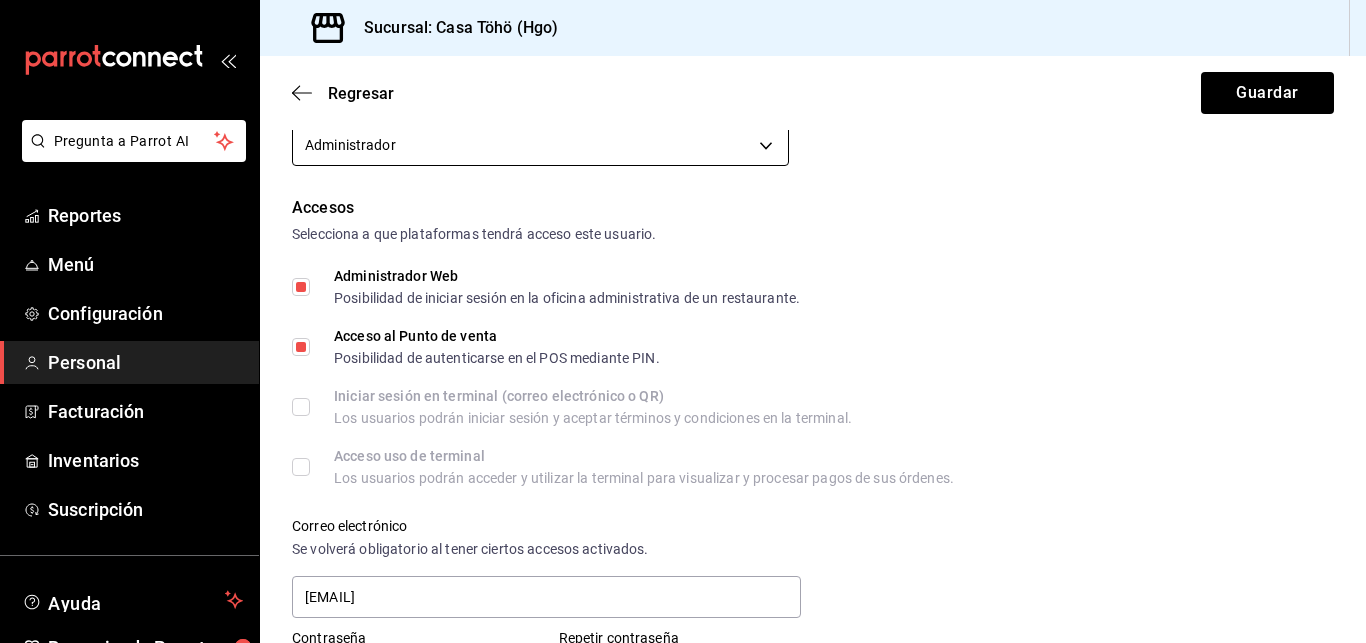 click on "Pregunta a Parrot AI Reportes   Menú   Configuración   Personal   Facturación   Inventarios   Suscripción   Ayuda Recomienda Parrot   [FIRST] [LAST]   Sugerir nueva función   Sucursal: Casa Töhö (Hgo) Regresar Guardar Datos personales Nombre [FIRST] Apellido [LAST] Número celular (opcional) [PHONE] Perfil que desempeña Administrador ADMIN Accesos Selecciona a que plataformas tendrá acceso este usuario. Administrador Web Posibilidad de iniciar sesión en la oficina administrativa de un restaurante.  Acceso al Punto de venta Posibilidad de autenticarse en el POS mediante PIN.  Iniciar sesión en terminal (correo electrónico o QR) Los usuarios podrán iniciar sesión y aceptar términos y condiciones en la terminal. Acceso uso de terminal Los usuarios podrán acceder y utilizar la terminal para visualizar y procesar pagos de sus órdenes. Correo electrónico Se volverá obligatorio al tener ciertos accesos activados. [EMAIL] Contraseña Contraseña" at bounding box center (683, 321) 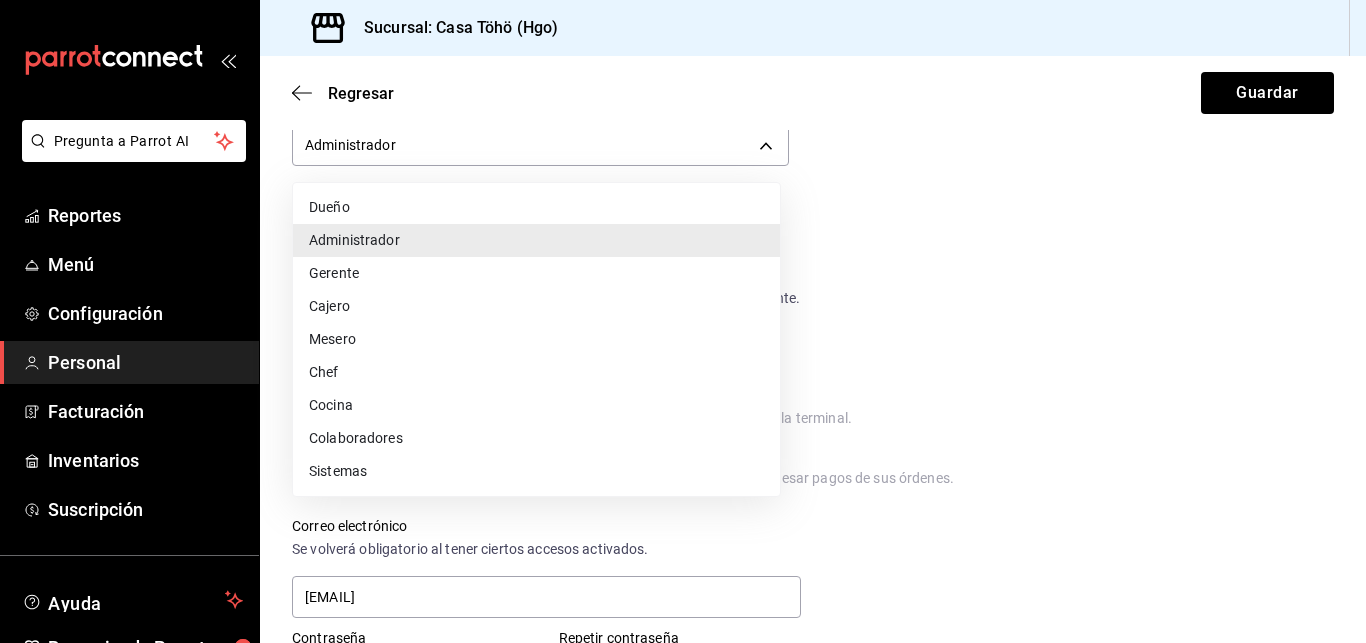 click at bounding box center (683, 321) 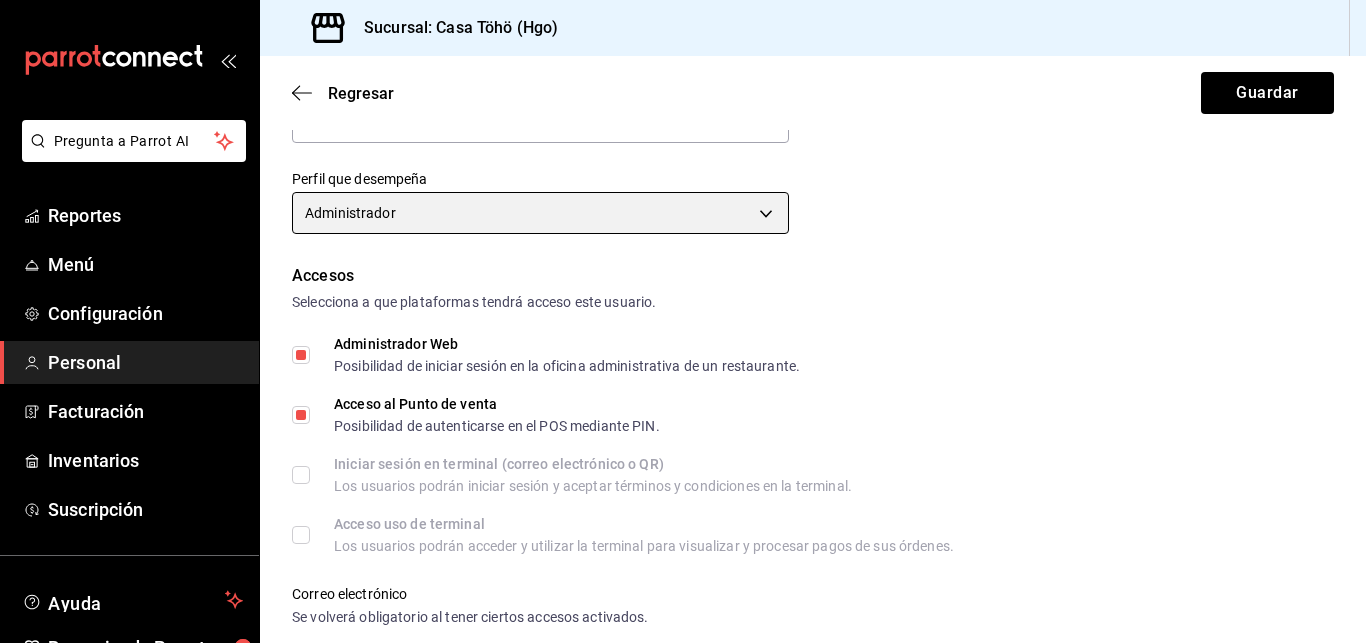scroll, scrollTop: 295, scrollLeft: 0, axis: vertical 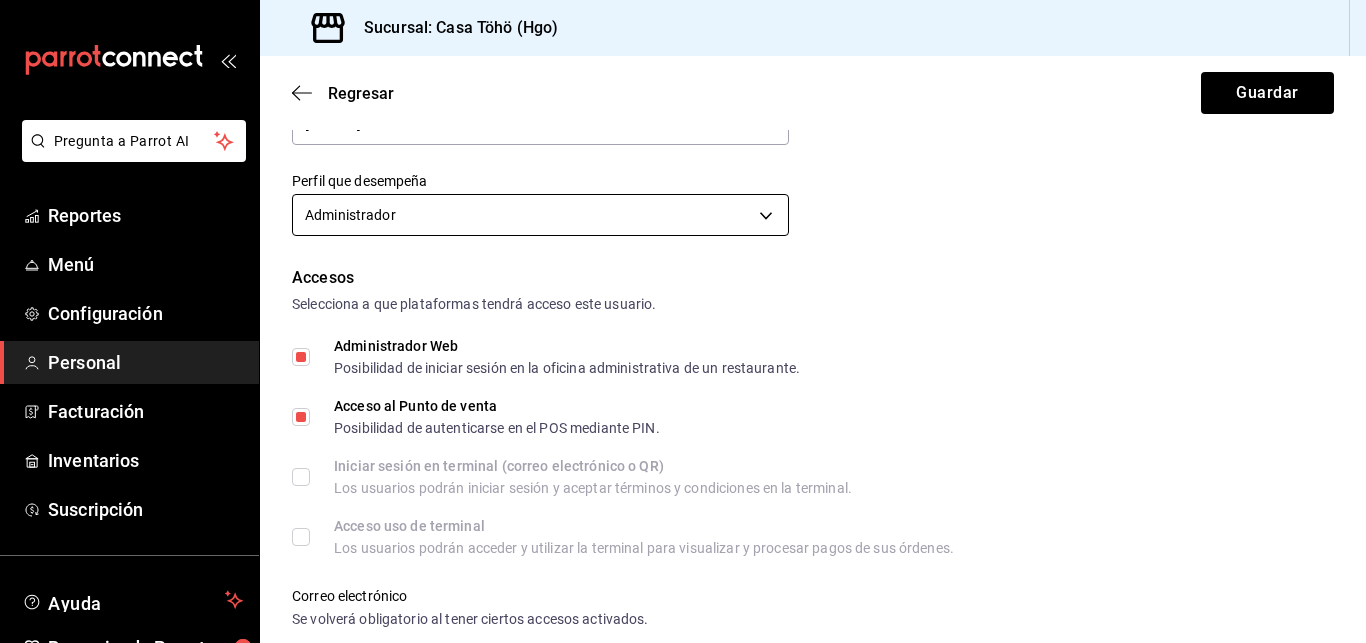 click on "Pregunta a Parrot AI Reportes   Menú   Configuración   Personal   Facturación   Inventarios   Suscripción   Ayuda Recomienda Parrot   [FIRST] [LAST]   Sugerir nueva función   Sucursal: Casa Töhö (Hgo) Regresar Guardar Datos personales Nombre [FIRST] Apellido [LAST] Número celular (opcional) [PHONE] Perfil que desempeña Administrador ADMIN Accesos Selecciona a que plataformas tendrá acceso este usuario. Administrador Web Posibilidad de iniciar sesión en la oficina administrativa de un restaurante.  Acceso al Punto de venta Posibilidad de autenticarse en el POS mediante PIN.  Iniciar sesión en terminal (correo electrónico o QR) Los usuarios podrán iniciar sesión y aceptar términos y condiciones en la terminal. Acceso uso de terminal Los usuarios podrán acceder y utilizar la terminal para visualizar y procesar pagos de sus órdenes. Correo electrónico Se volverá obligatorio al tener ciertos accesos activados. [EMAIL] Contraseña Contraseña" at bounding box center (683, 321) 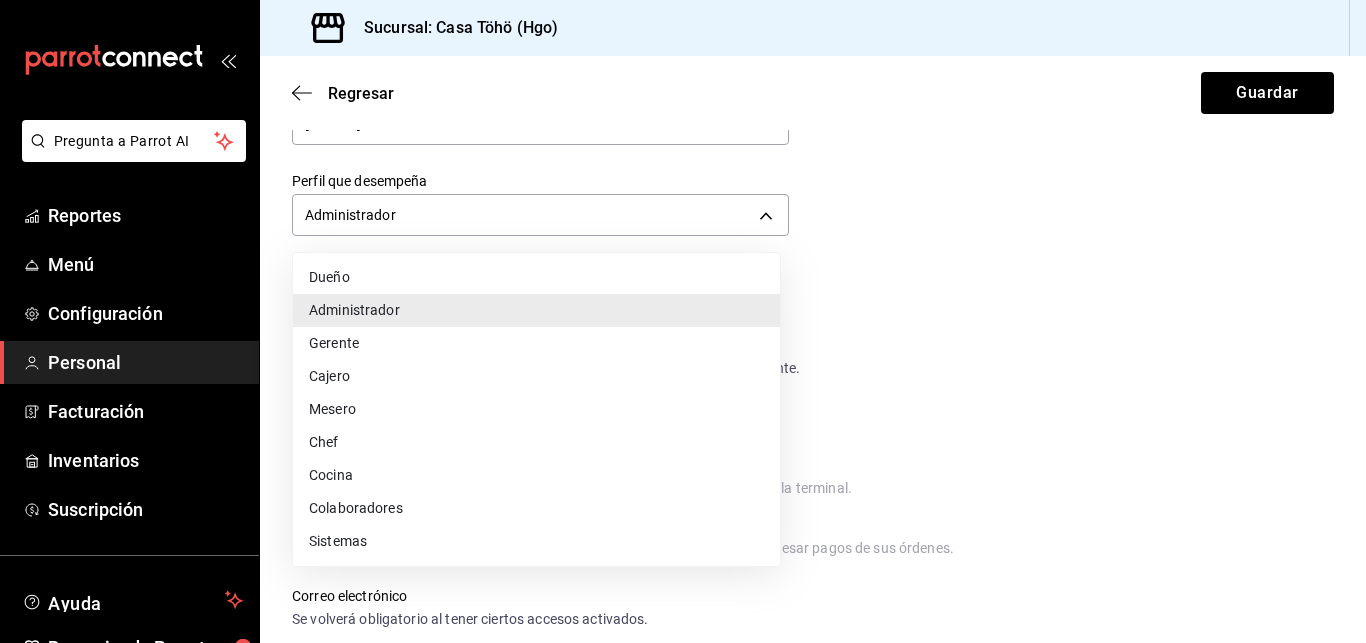 click on "Colaboradores" at bounding box center (536, 508) 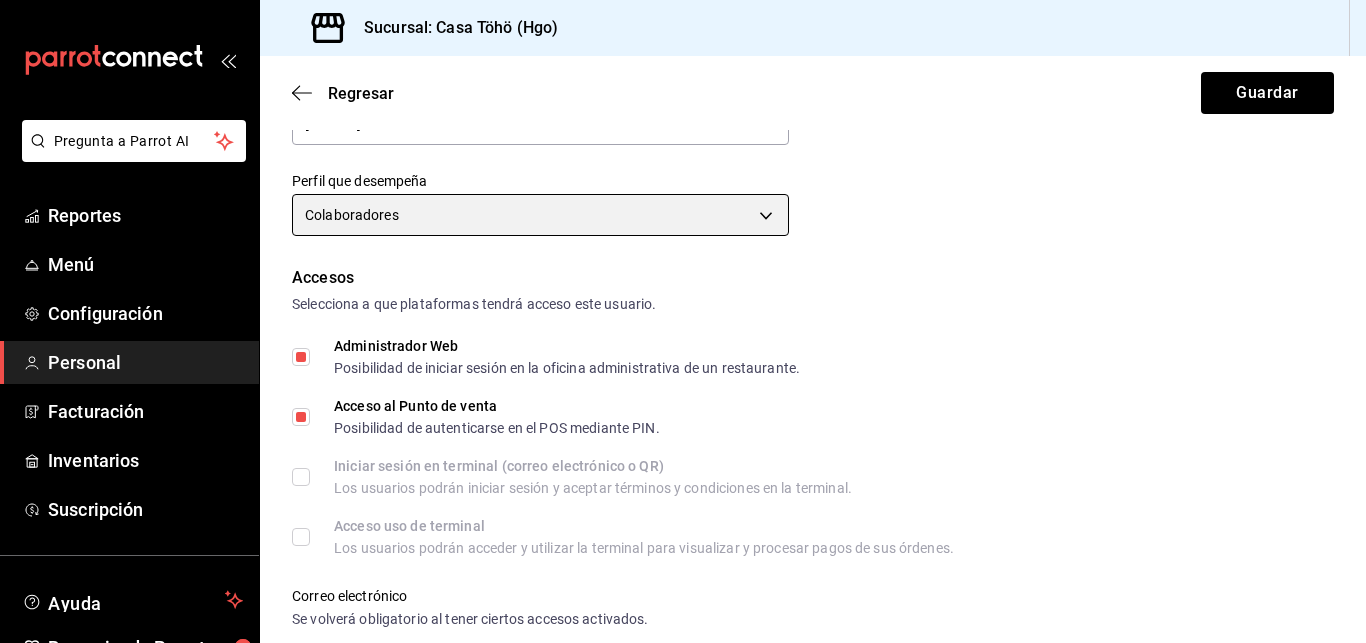 type on "STAFF" 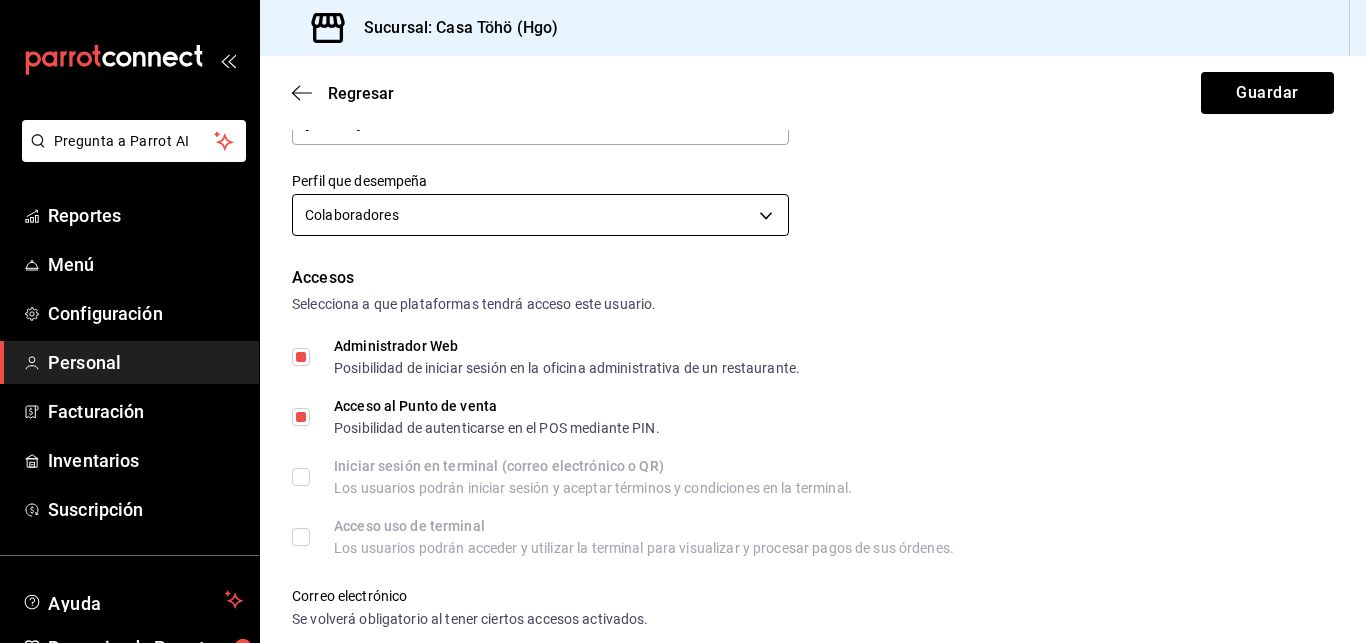 click on "Pregunta a Parrot AI Reportes   Menú   Configuración   Personal   Facturación   Inventarios   Suscripción   Ayuda Recomienda Parrot   [FIRST] [LAST]   Sugerir nueva función   Duplicar Eliminar Visitar centro de ayuda (81) 2046 6363 [EMAIL] Visitar centro de ayuda" at bounding box center (683, 321) 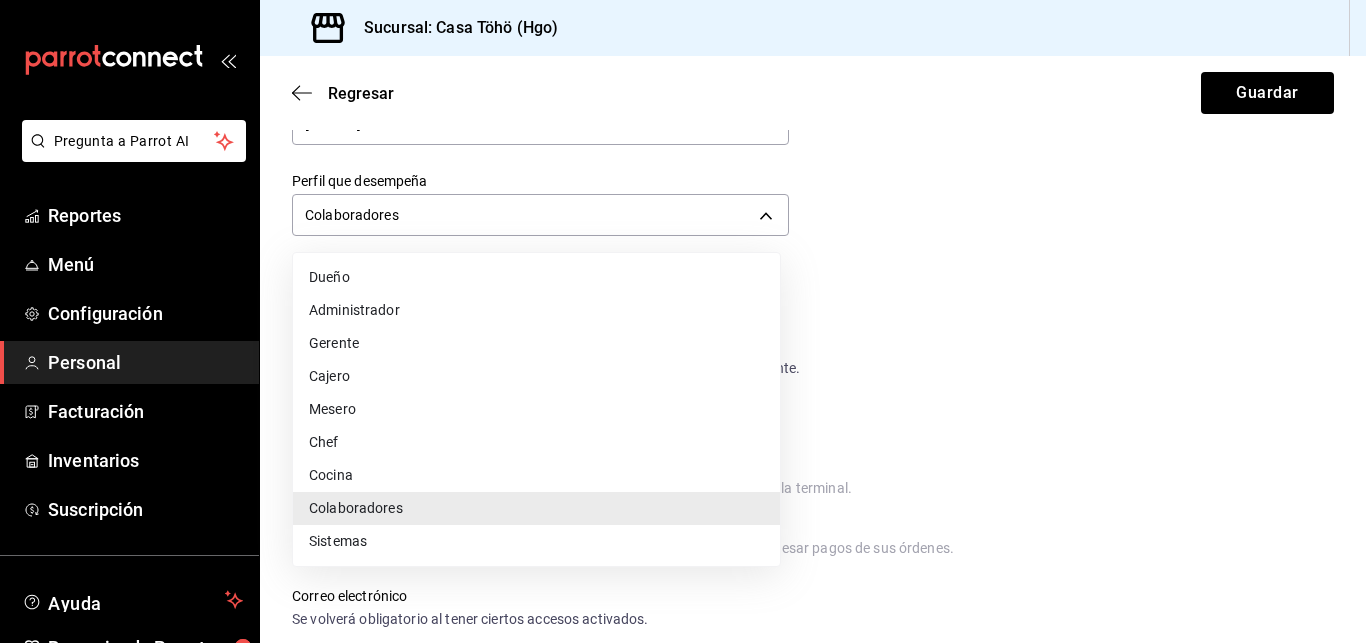 click at bounding box center [683, 321] 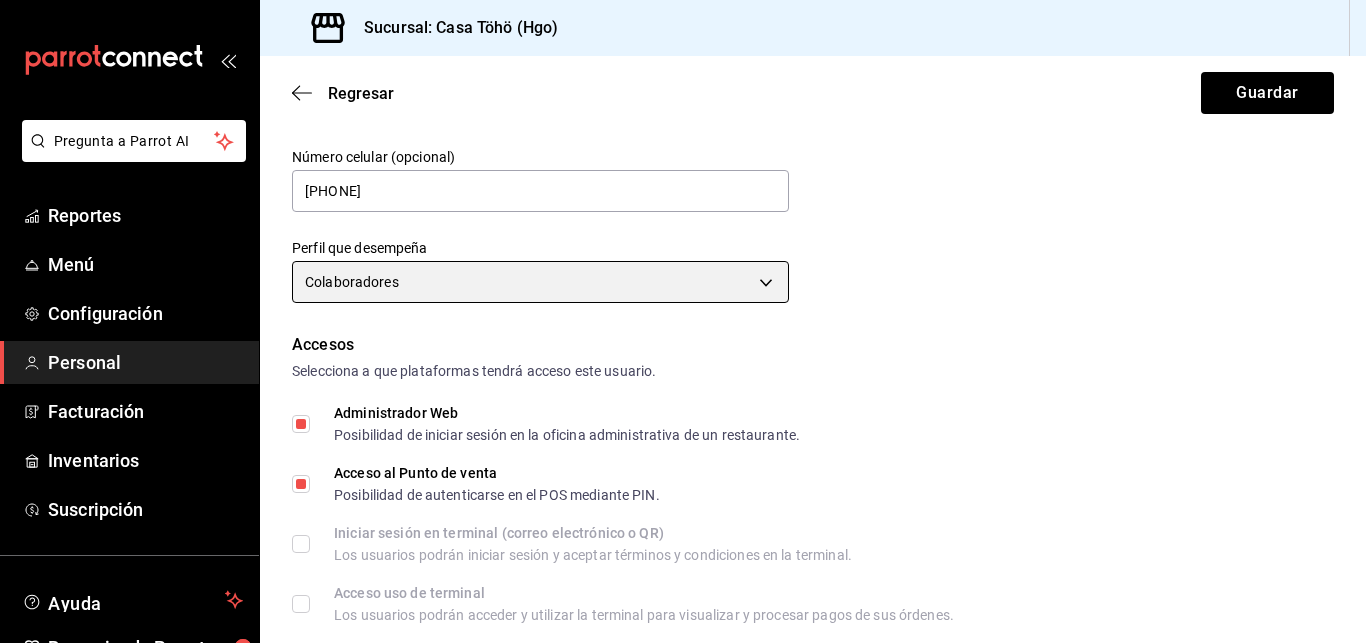 scroll, scrollTop: 238, scrollLeft: 0, axis: vertical 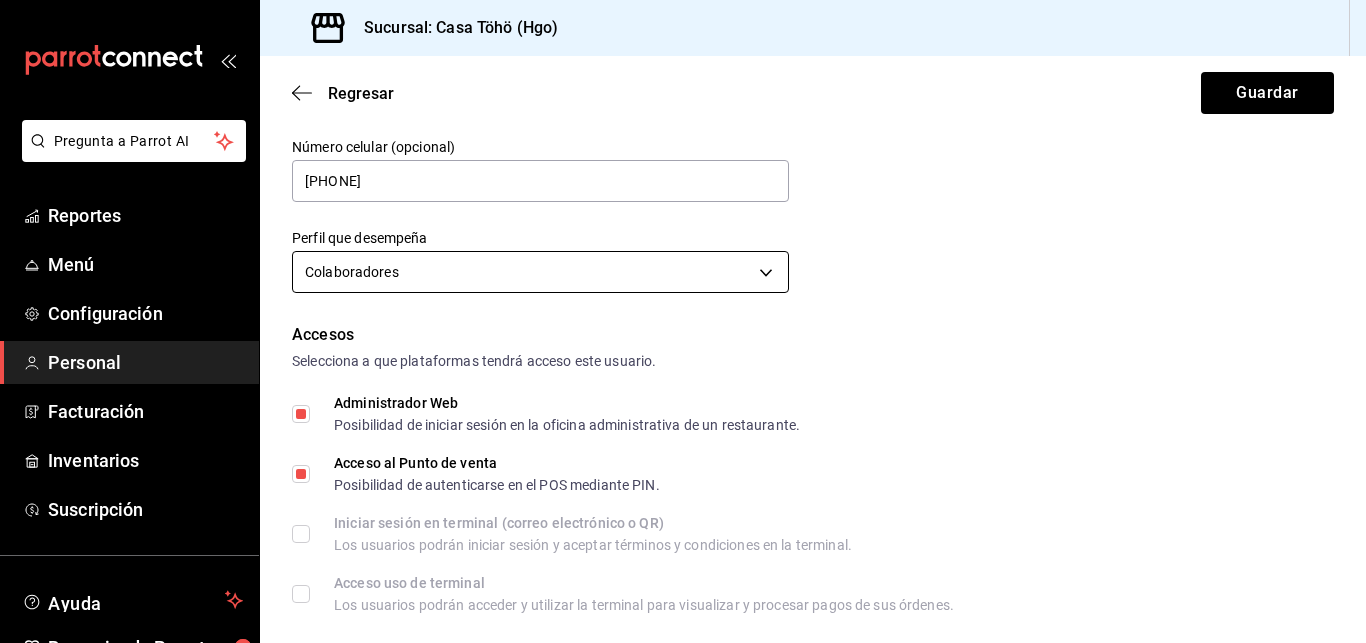 click on "Pregunta a Parrot AI Reportes   Menú   Configuración   Personal   Facturación   Inventarios   Suscripción   Ayuda Recomienda Parrot   [FIRST] [LAST]   Sugerir nueva función   Duplicar Eliminar Visitar centro de ayuda (81) 2046 6363 [EMAIL] Visitar centro de ayuda" at bounding box center (683, 321) 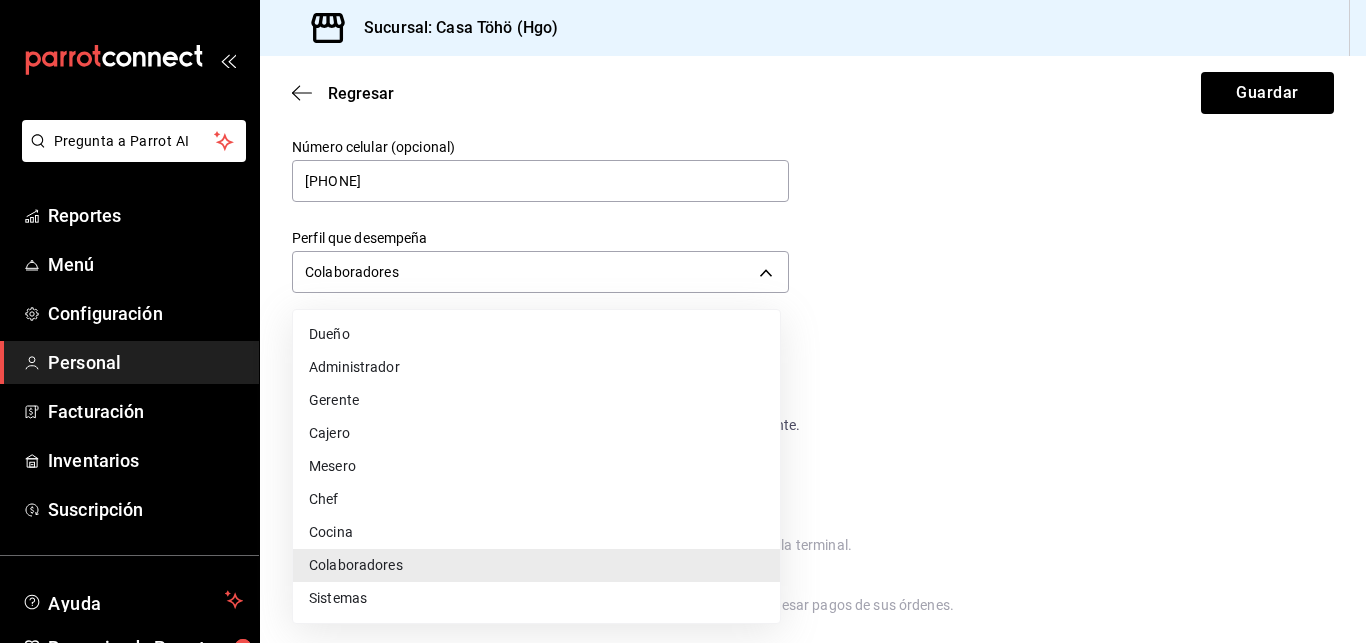 click at bounding box center (683, 321) 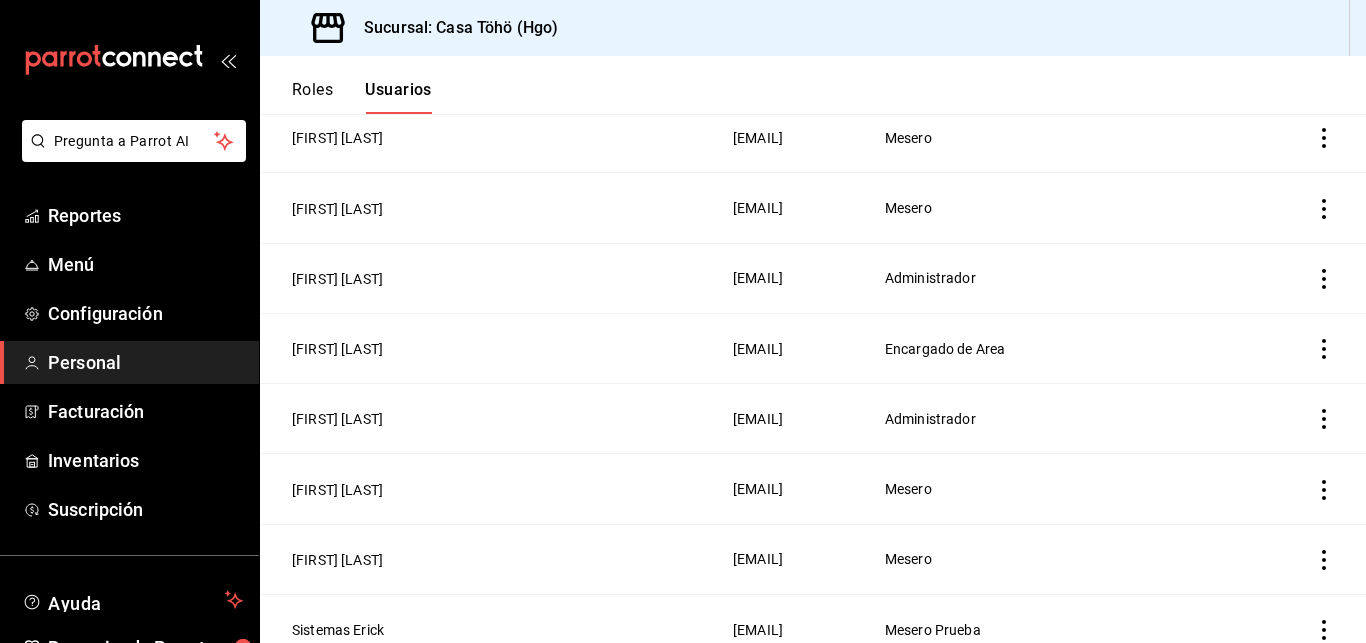 scroll, scrollTop: 918, scrollLeft: 0, axis: vertical 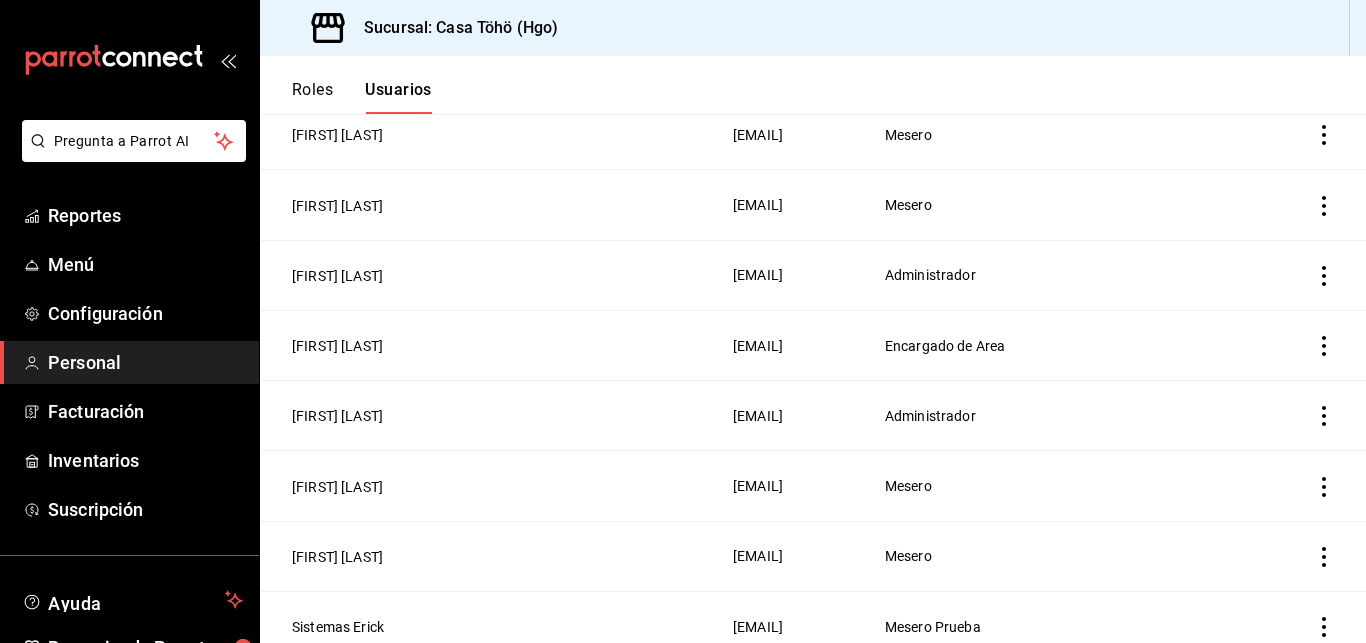 click at bounding box center (1299, 416) 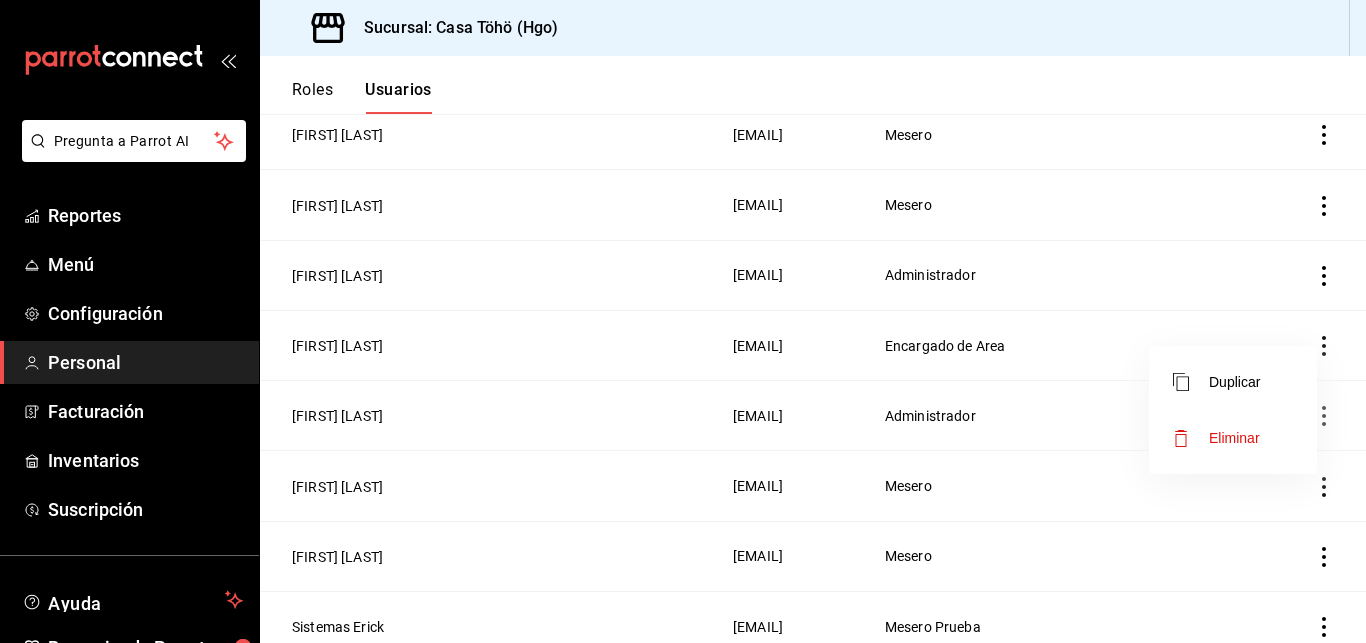click at bounding box center [683, 321] 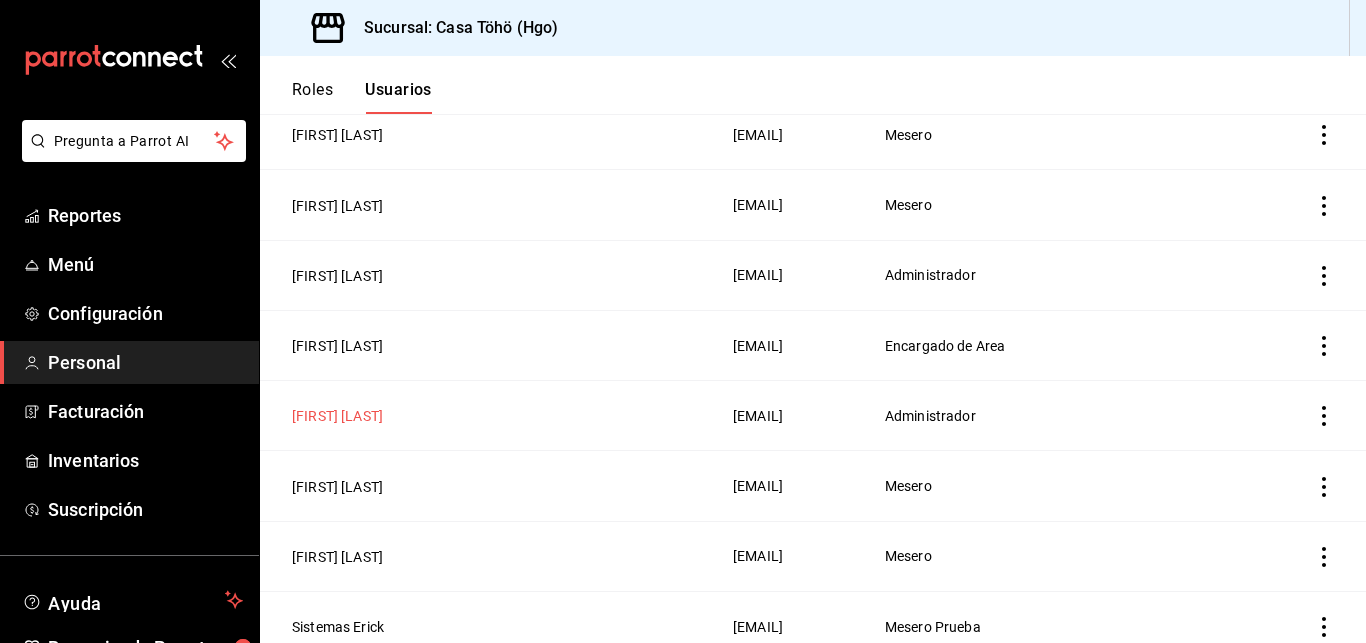 click on "[FIRST] [LAST]" at bounding box center (337, 416) 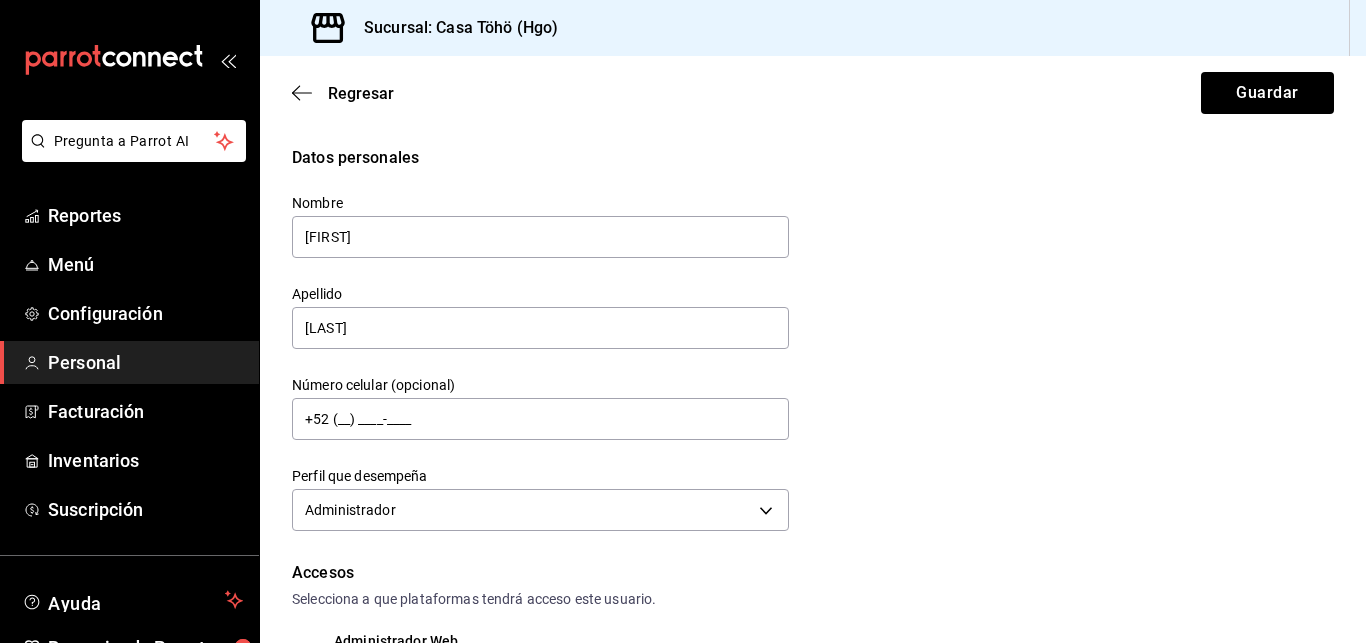 type on "[PHONE]" 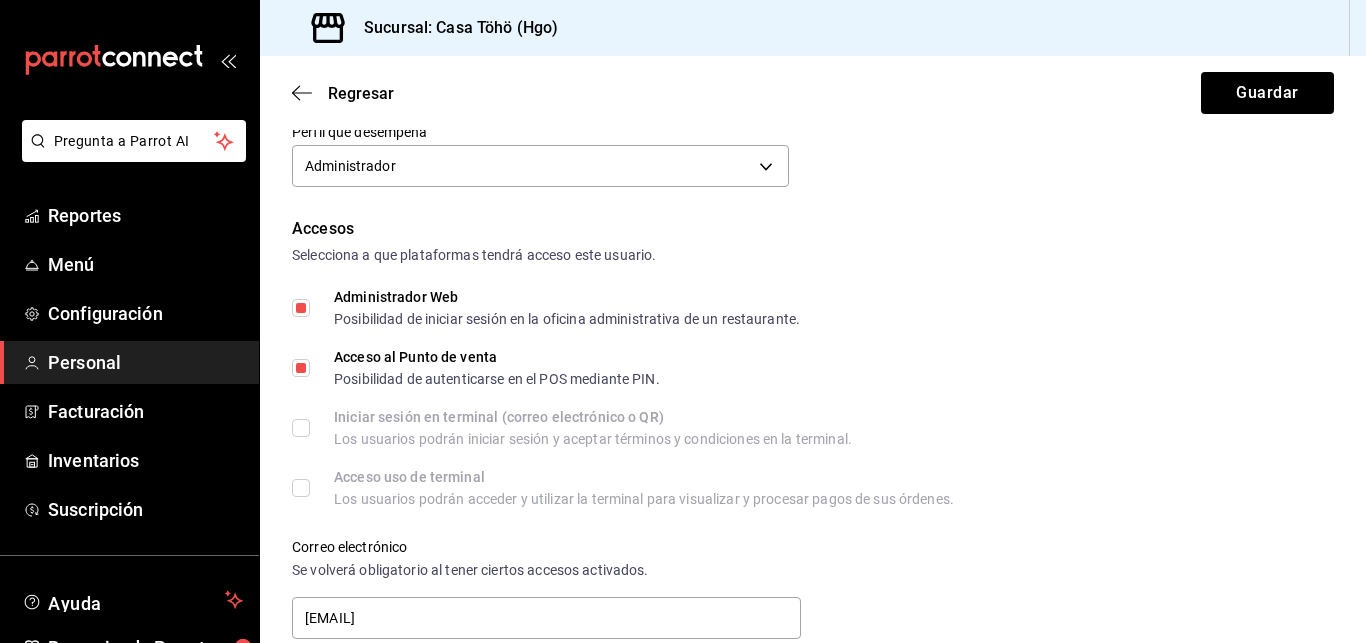 scroll, scrollTop: 323, scrollLeft: 0, axis: vertical 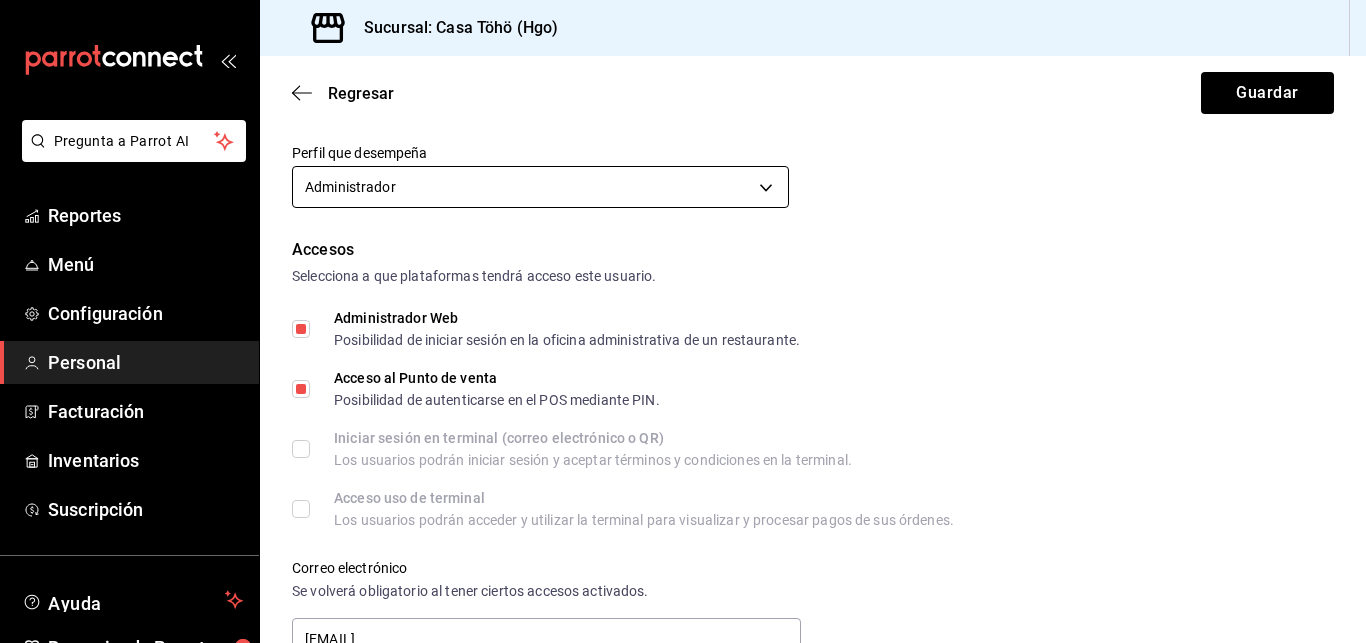 click on "Pregunta a Parrot AI Reportes   Menú   Configuración   Personal   Facturación   Inventarios   Suscripción   Ayuda Recomienda Parrot   [FIRST] [LAST]   Sugerir nueva función   Sucursal: Casa Töhö (Hgo) Regresar Guardar Datos personales Nombre [FIRST] Apellido [LAST] Número celular (opcional) [PHONE] Perfil que desempeña Administrador ADMIN Accesos Selecciona a que plataformas tendrá acceso este usuario. Administrador Web Posibilidad de iniciar sesión en la oficina administrativa de un restaurante.  Acceso al Punto de venta Posibilidad de autenticarse en el POS mediante PIN.  Iniciar sesión en terminal (correo electrónico o QR) Los usuarios podrán iniciar sesión y aceptar términos y condiciones en la terminal. Acceso uso de terminal Los usuarios podrán acceder y utilizar la terminal para visualizar y procesar pagos de sus órdenes. Correo electrónico Se volverá obligatorio al tener ciertos accesos activados. [EMAIL] Contraseña Contraseña PIN 2015" at bounding box center (683, 321) 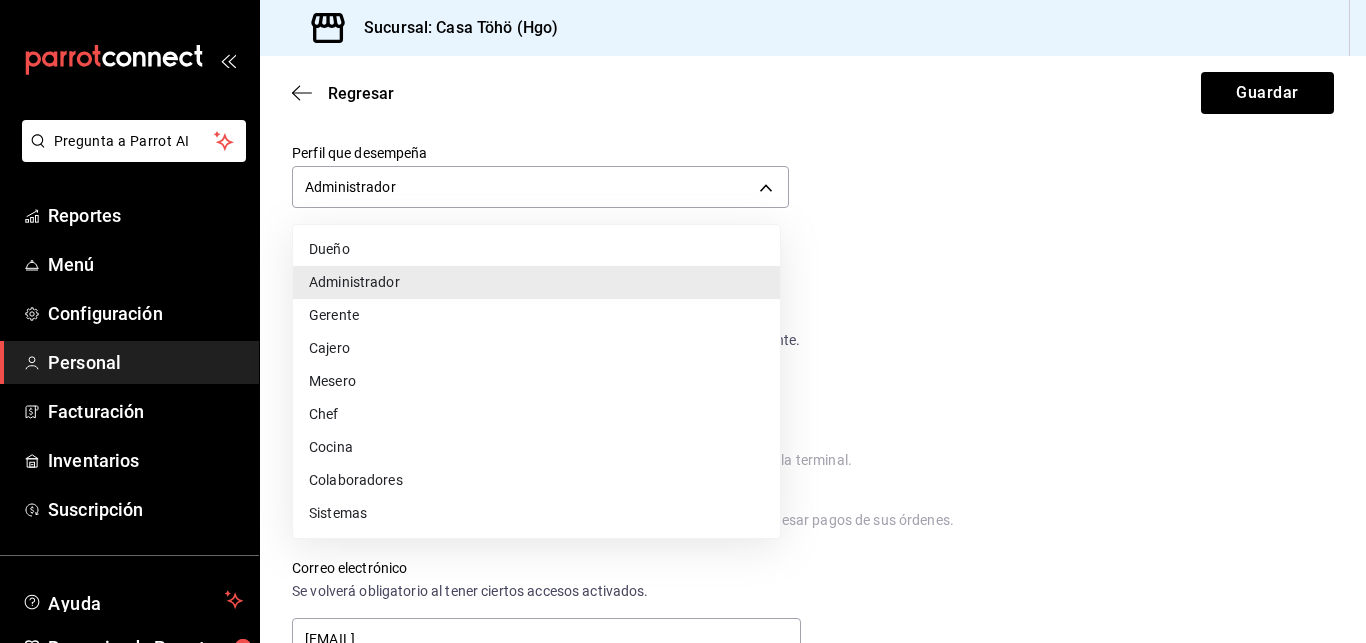click on "Gerente" at bounding box center [536, 315] 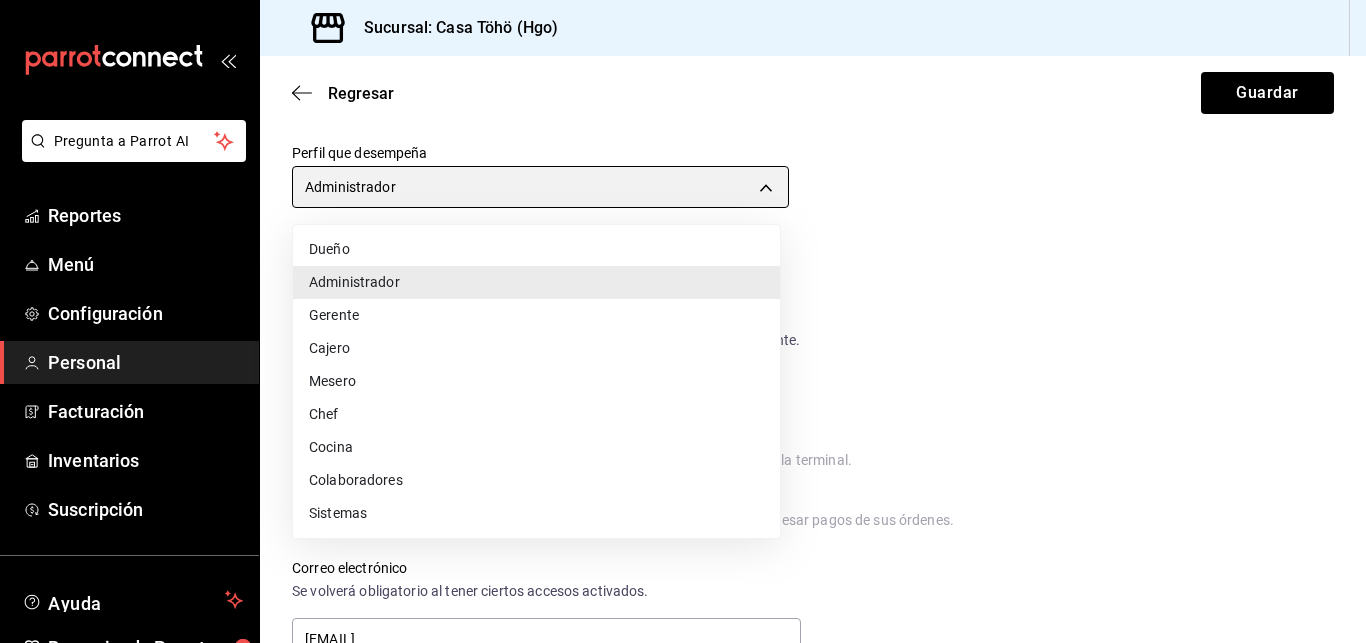type on "MANAGER" 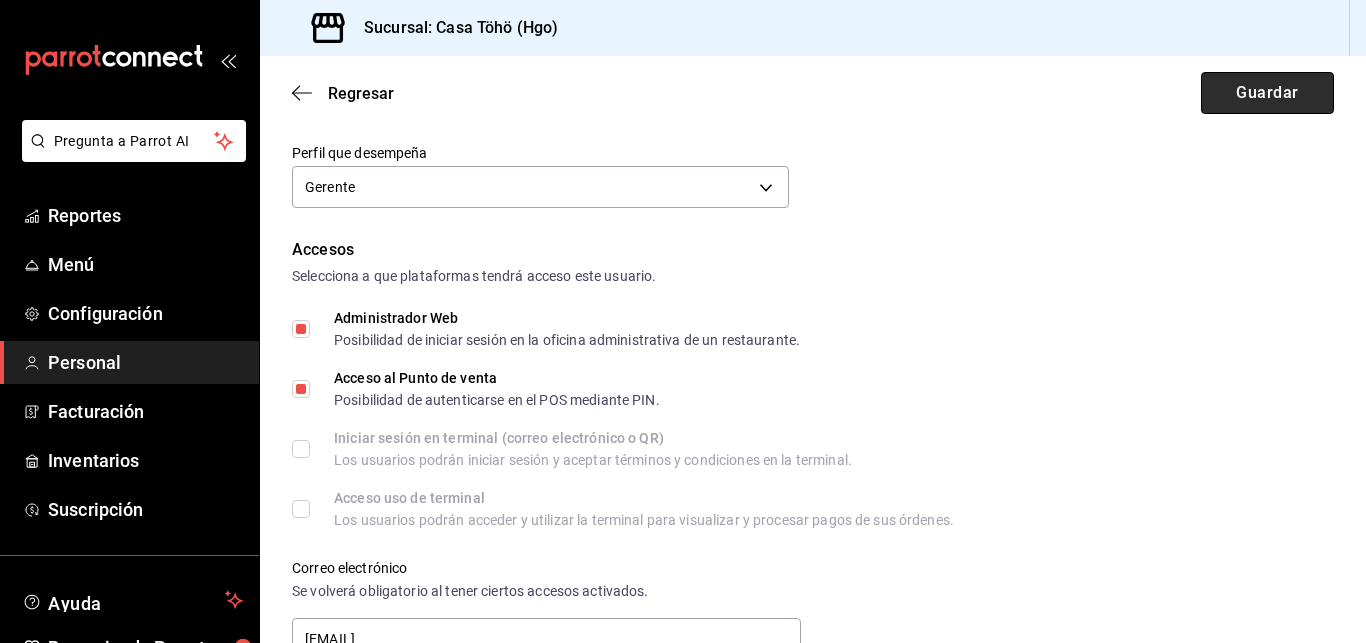 click on "Guardar" at bounding box center (1267, 93) 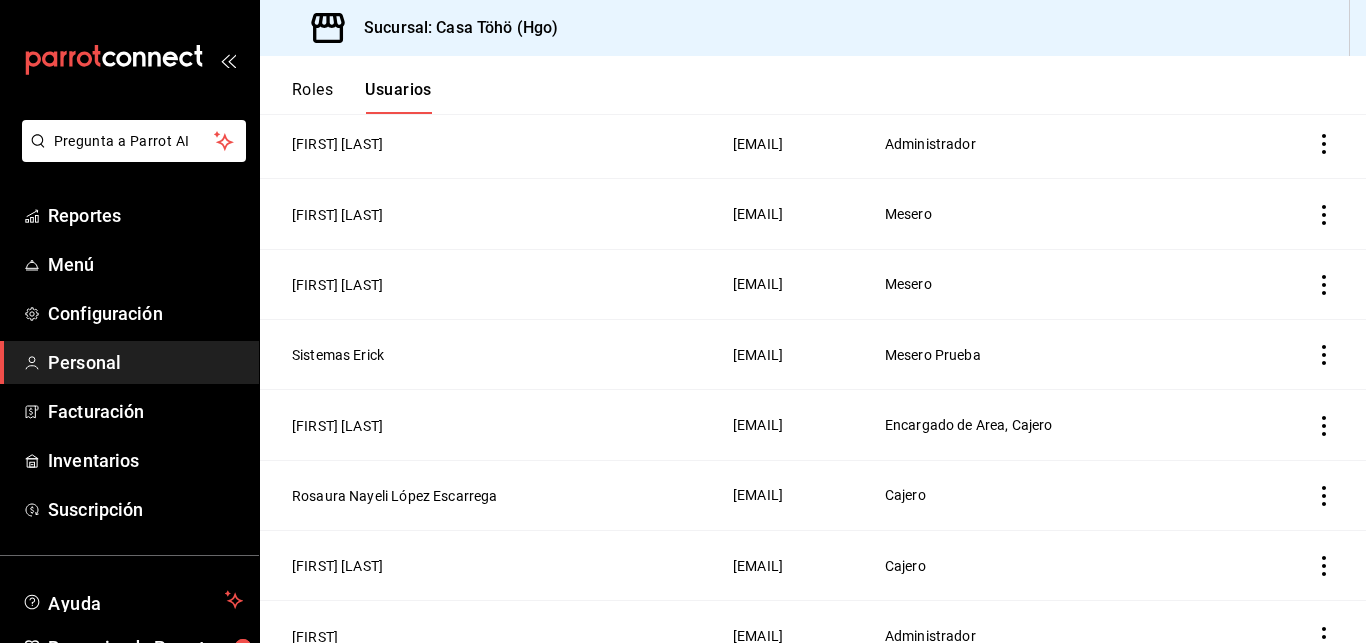 scroll, scrollTop: 1278, scrollLeft: 0, axis: vertical 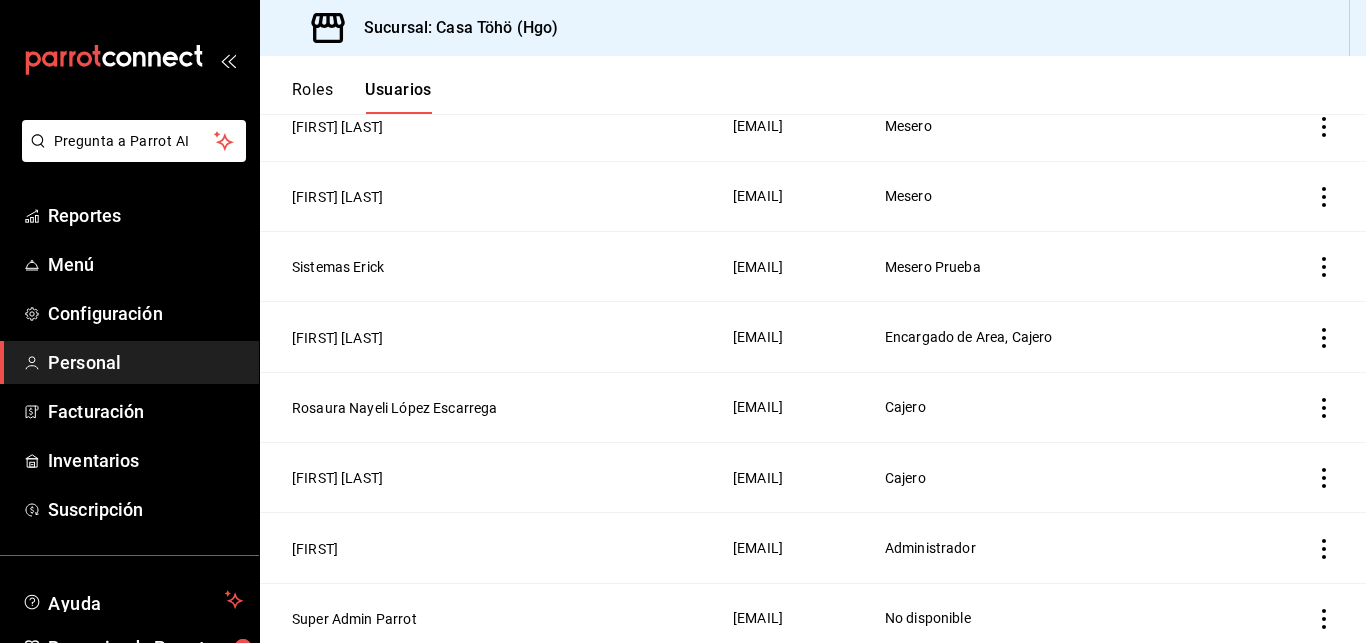 click 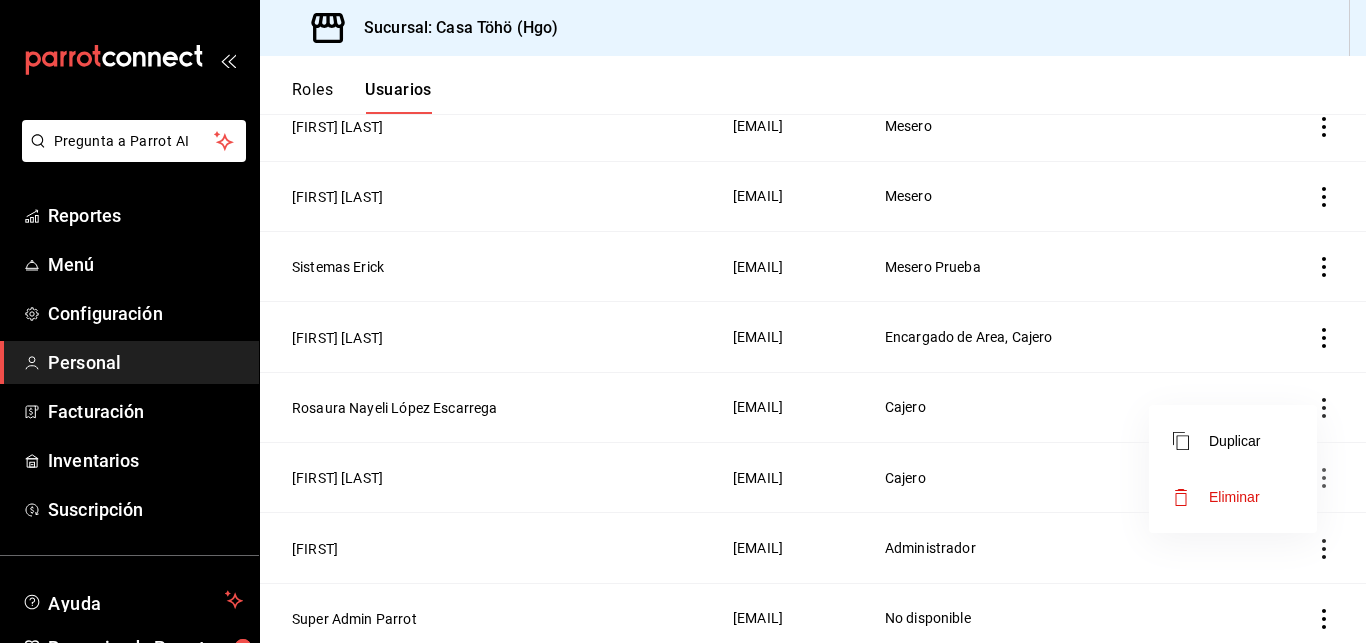 click at bounding box center [683, 321] 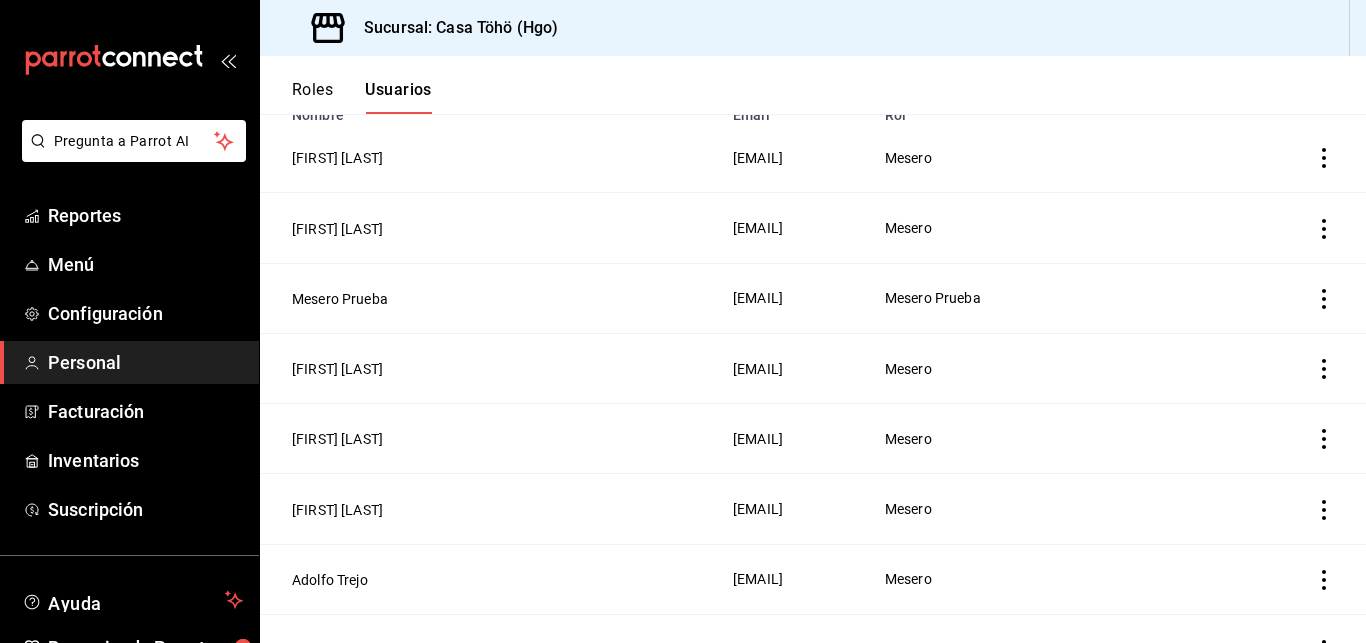 scroll, scrollTop: 0, scrollLeft: 0, axis: both 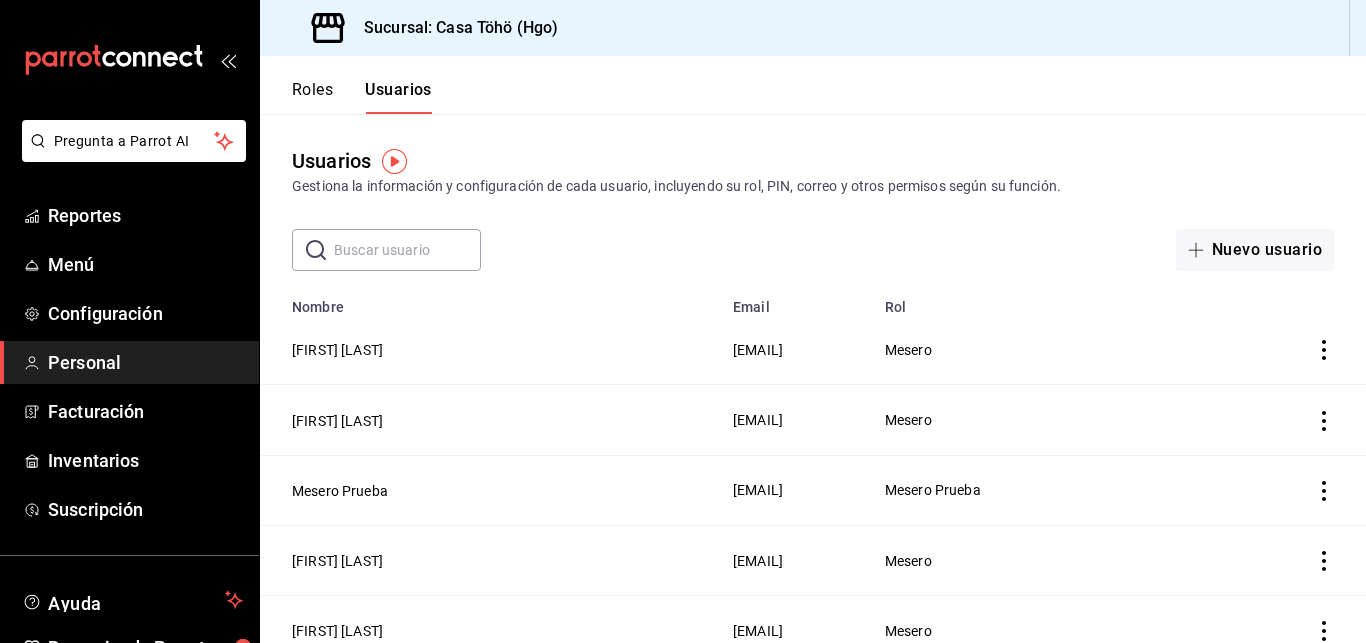 click at bounding box center [407, 250] 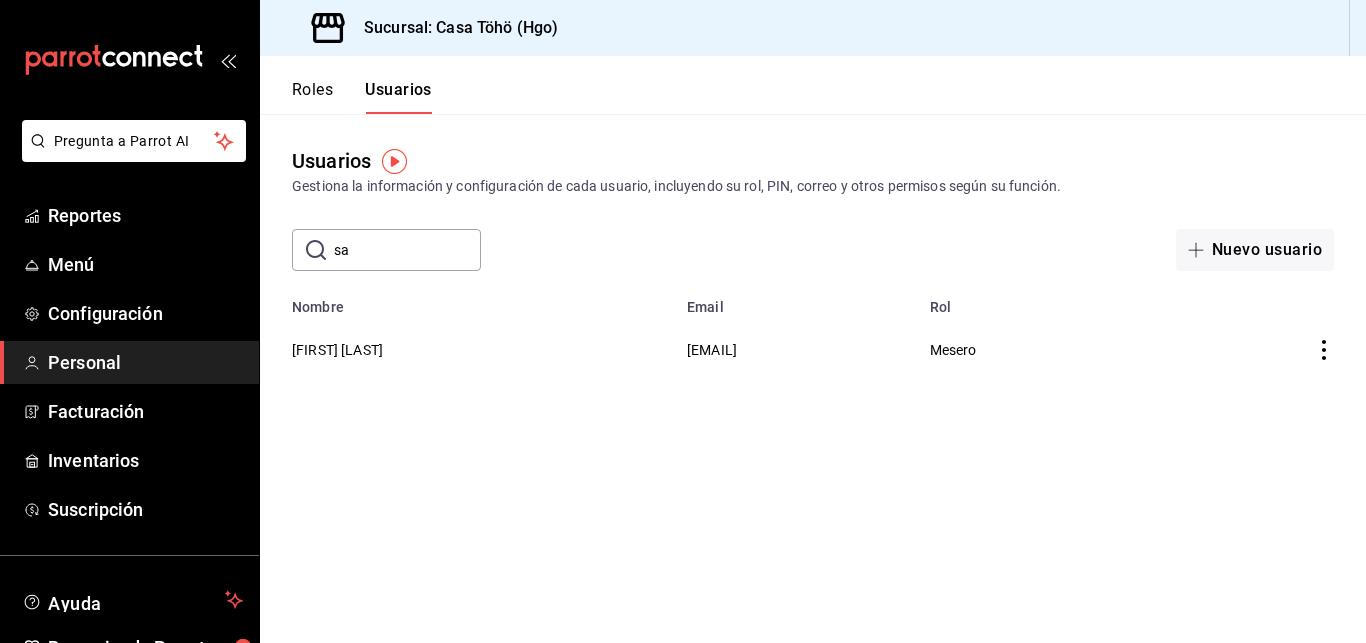 type on "s" 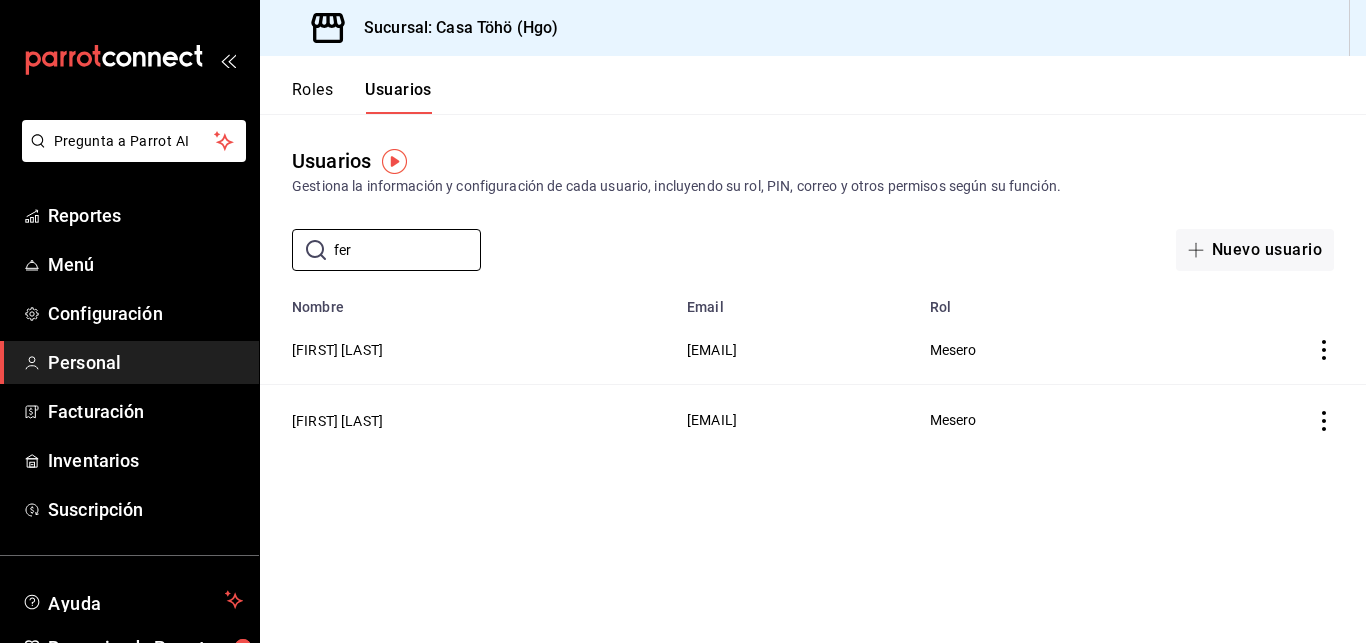 type on "fer" 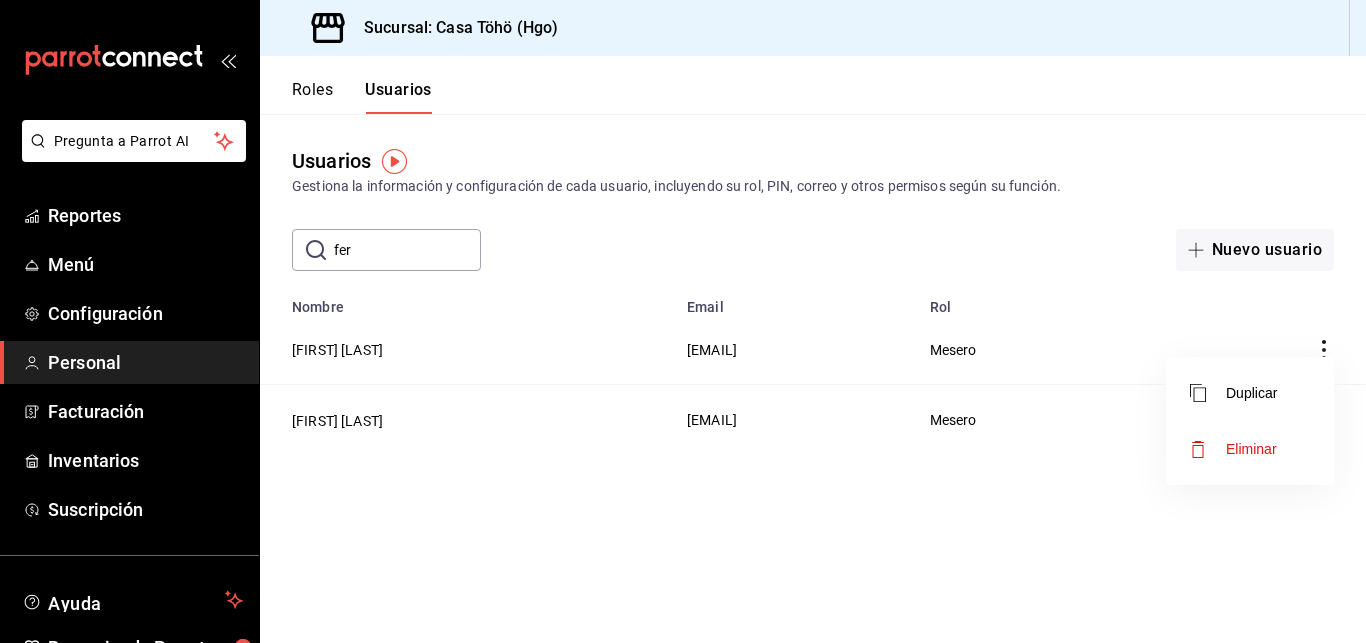 click at bounding box center [683, 321] 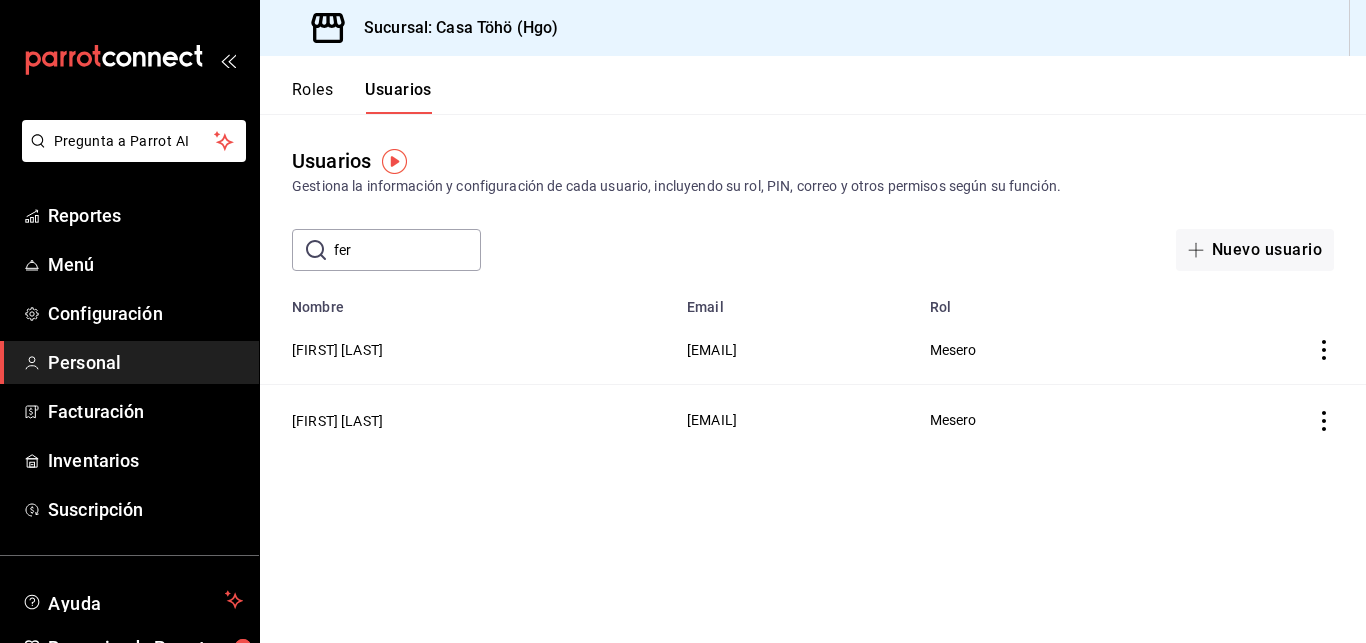 click 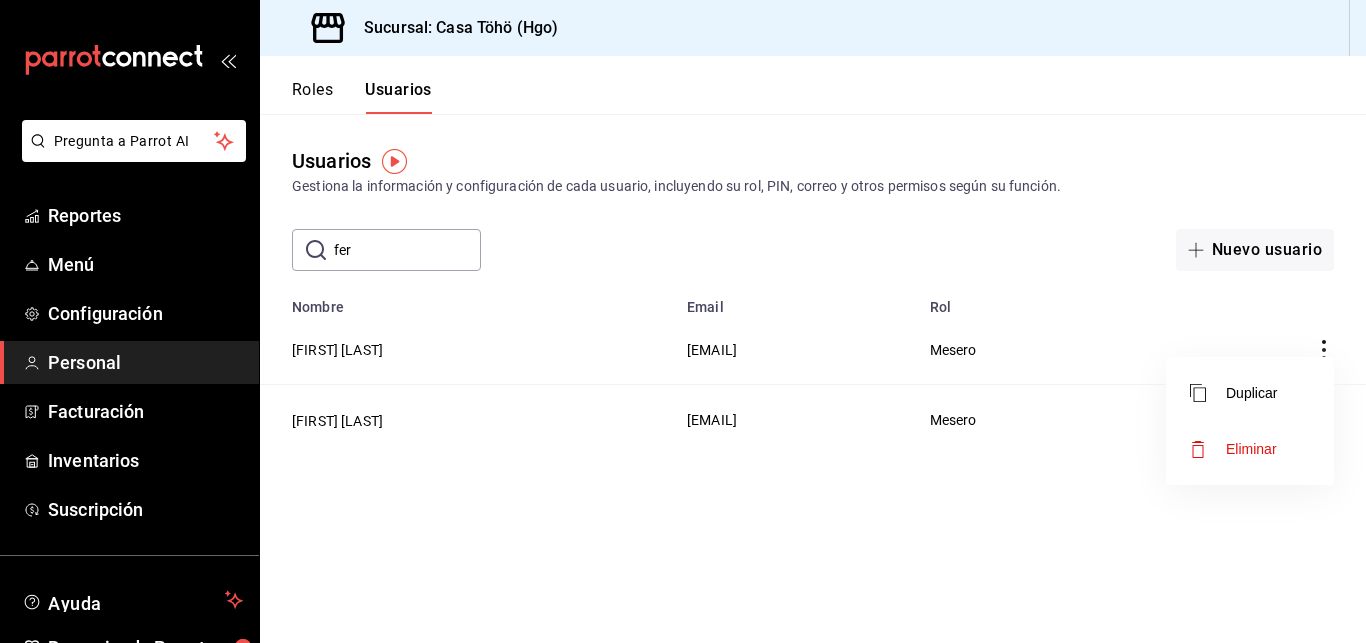 click at bounding box center (683, 321) 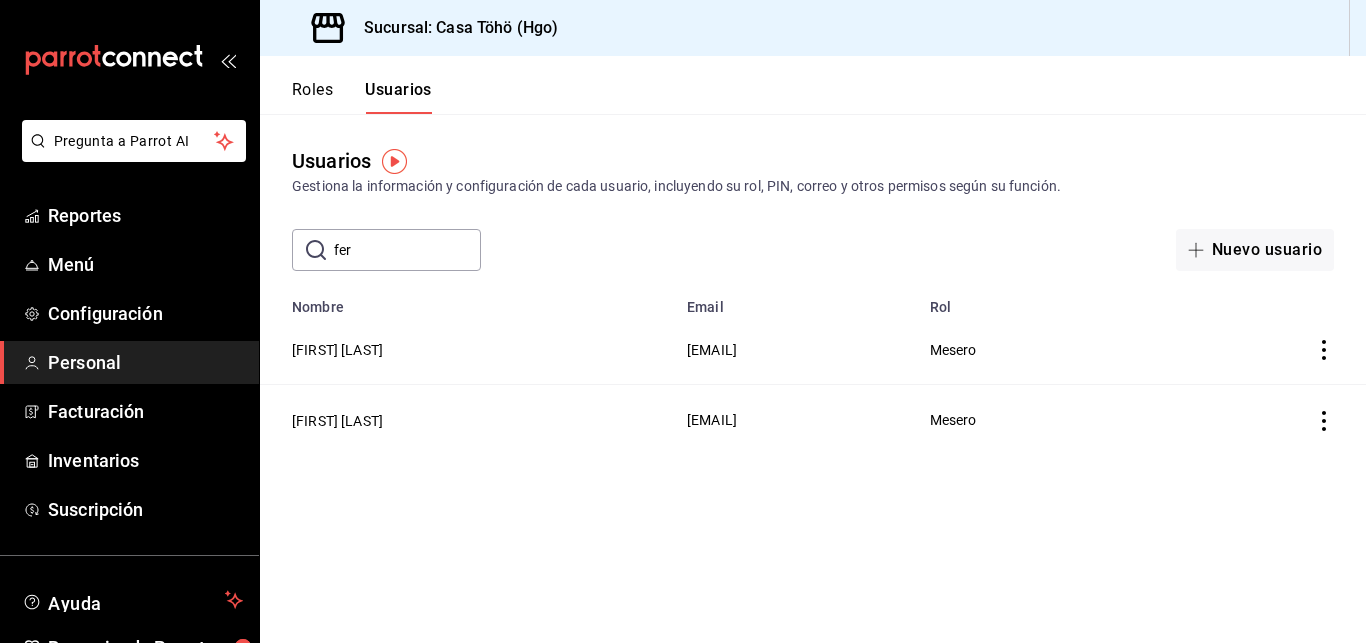 click on "[FIRST] [LAST]" at bounding box center [337, 421] 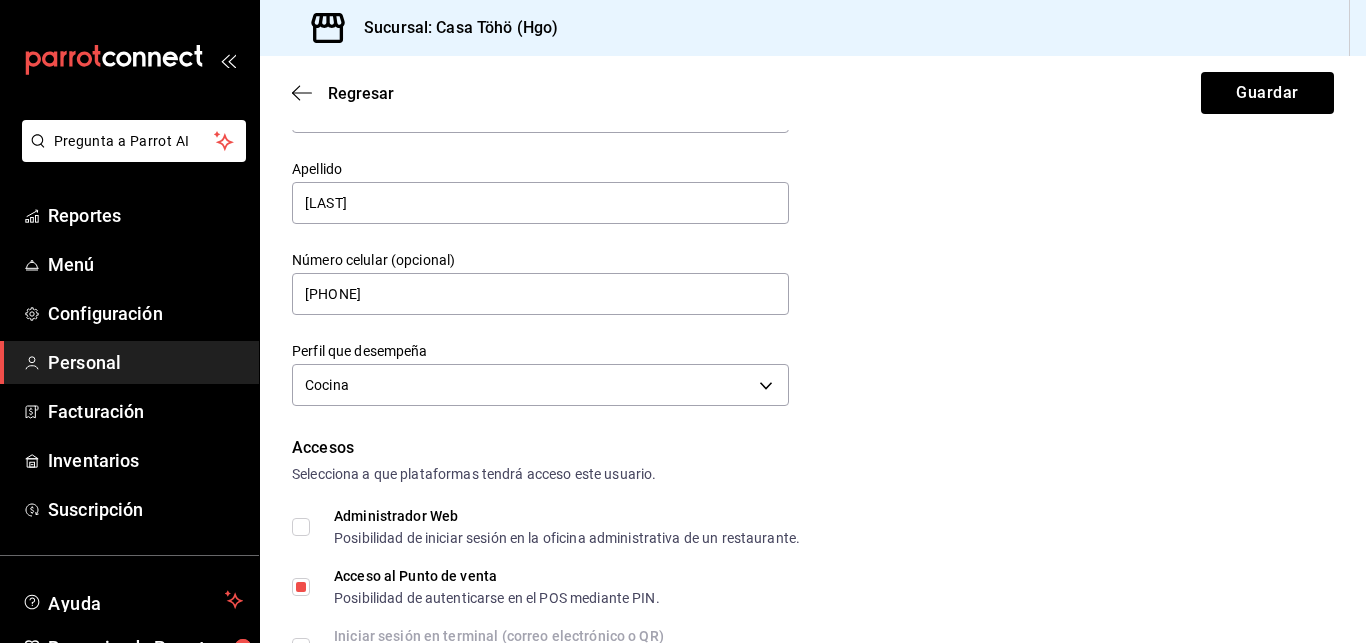 scroll, scrollTop: 218, scrollLeft: 0, axis: vertical 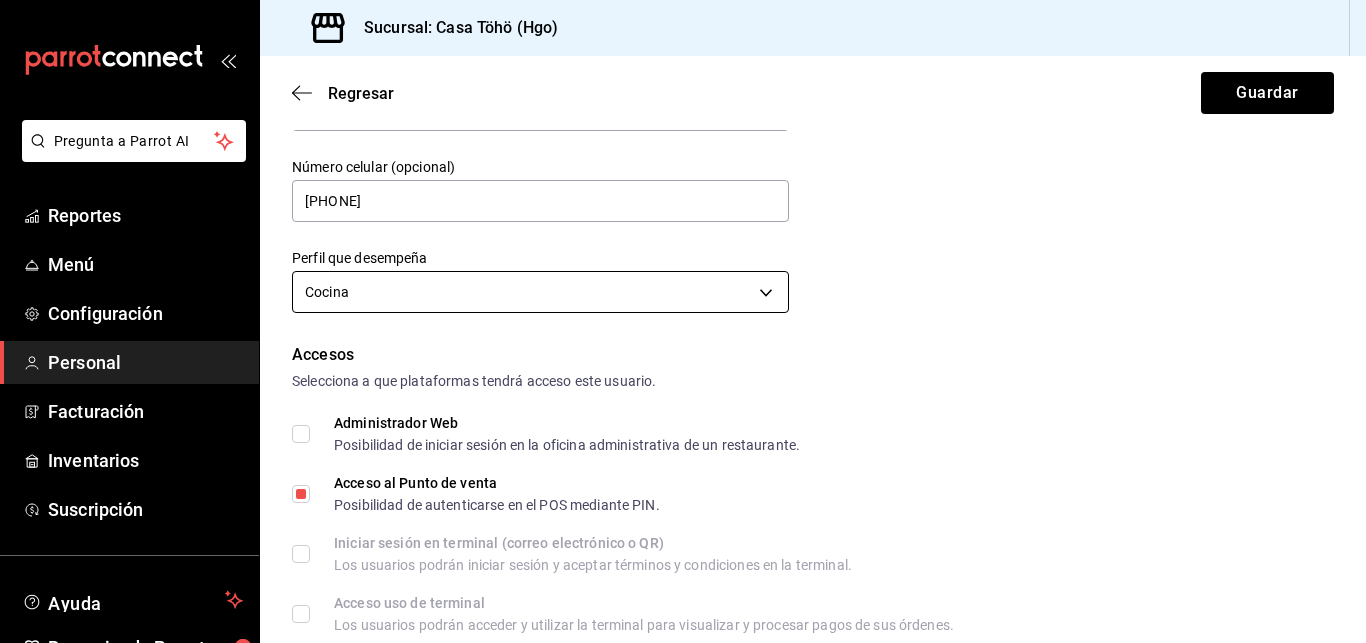 click on "Pregunta a Parrot AI Reportes   Menú   Configuración   Personal   Facturación   Inventarios   Suscripción   Ayuda Recomienda Parrot   [FIRST] [LAST]   Sugerir nueva función   Sucursal: Casa Töhö (Hgo) Regresar Guardar Datos personales Nombre [FIRST] Apellido [LAST] Número celular (opcional) [PHONE] Perfil que desempeña Cocina KITCHEN Accesos Selecciona a que plataformas tendrá acceso este usuario. Administrador Web Posibilidad de iniciar sesión en la oficina administrativa de un restaurante.  Acceso al Punto de venta Posibilidad de autenticarse en el POS mediante PIN.  Iniciar sesión en terminal (correo electrónico o QR) Los usuarios podrán iniciar sesión y aceptar términos y condiciones en la terminal. Acceso uso de terminal Los usuarios podrán acceder y utilizar la terminal para visualizar y procesar pagos de sus órdenes. Correo electrónico Se volverá obligatorio al tener ciertos accesos activados. [EMAIL] Contraseña Contraseña PIN" at bounding box center (683, 321) 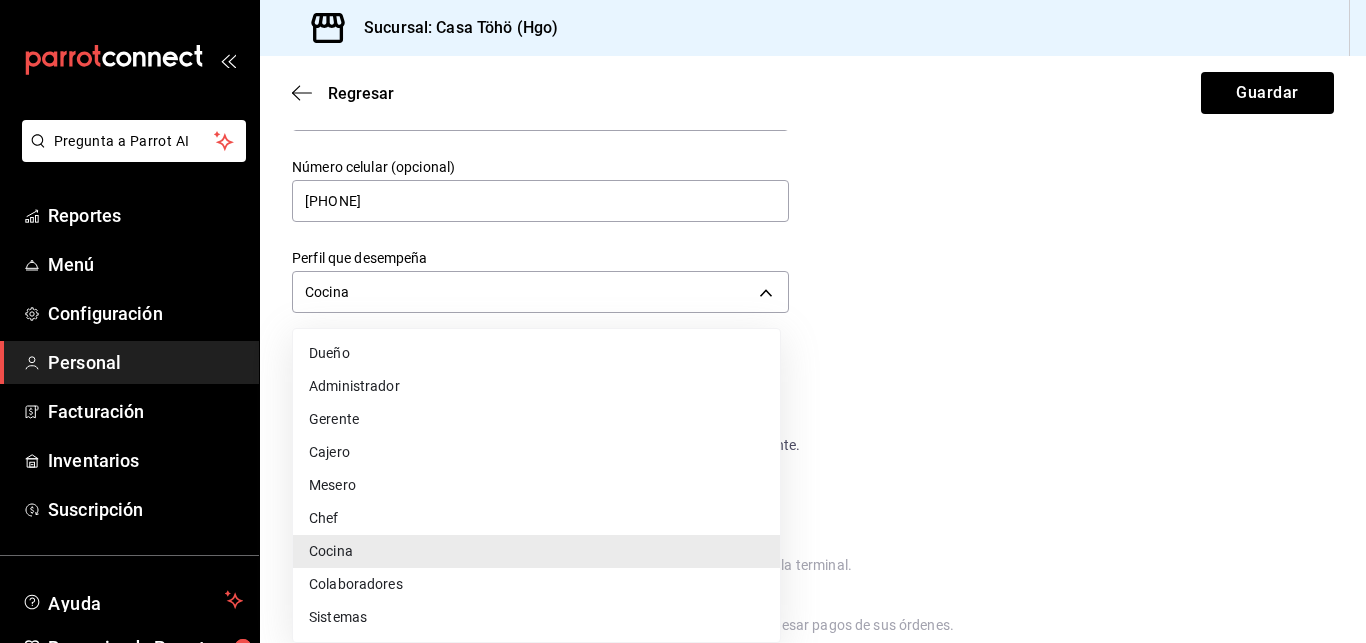 click at bounding box center (683, 321) 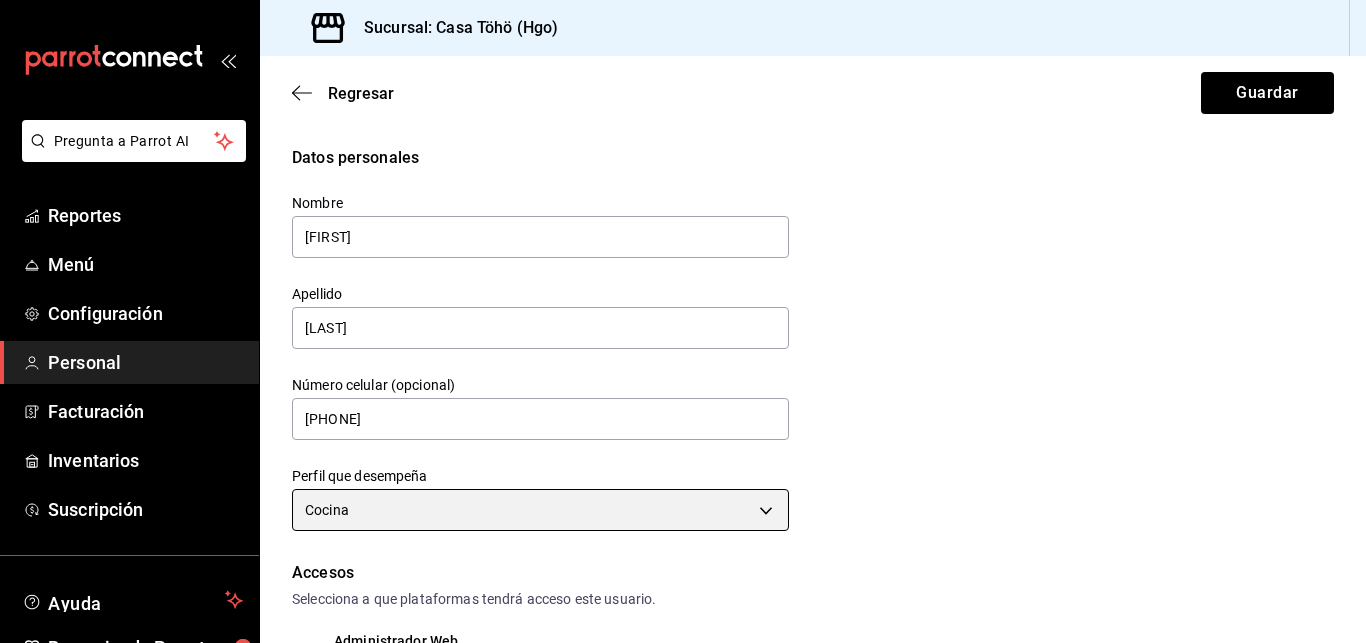 scroll, scrollTop: 1, scrollLeft: 0, axis: vertical 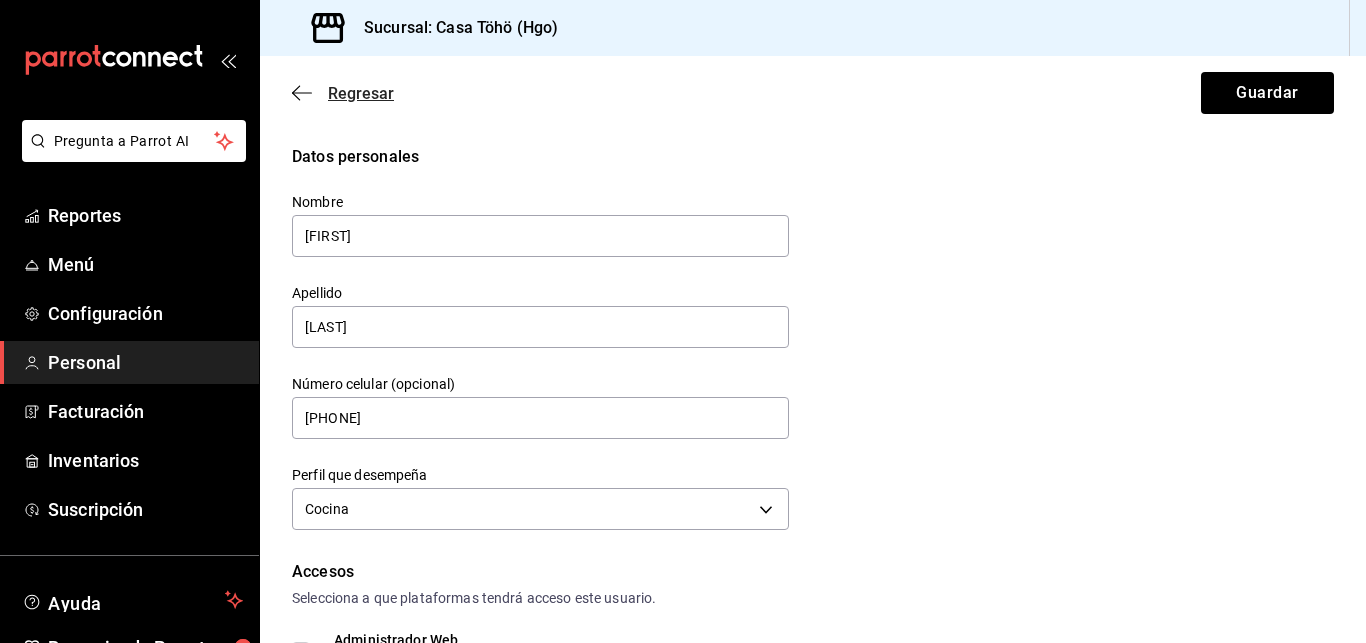 click 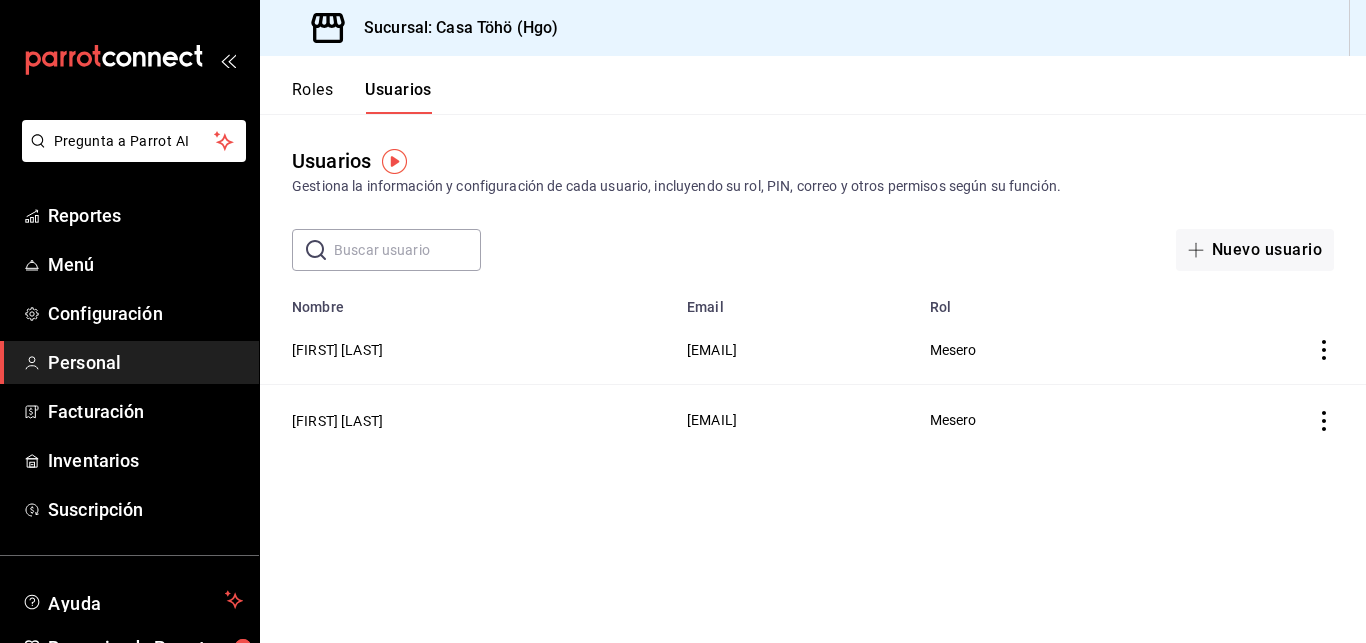 click at bounding box center (407, 250) 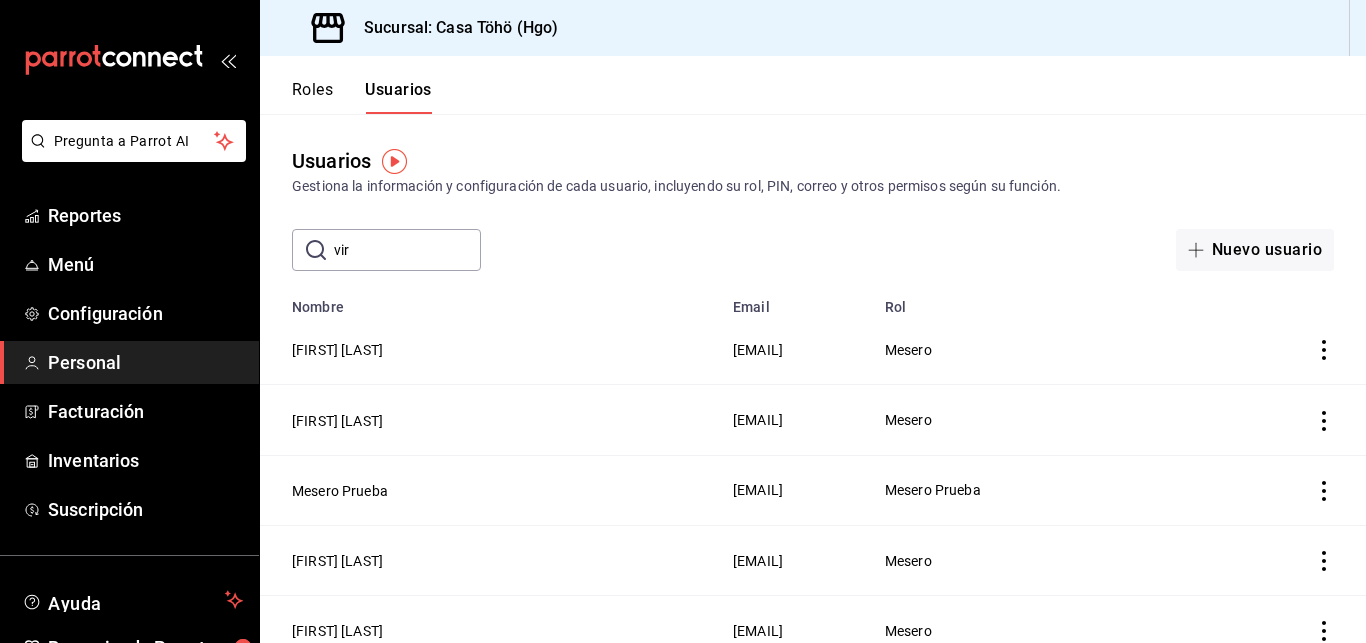 type on "viri" 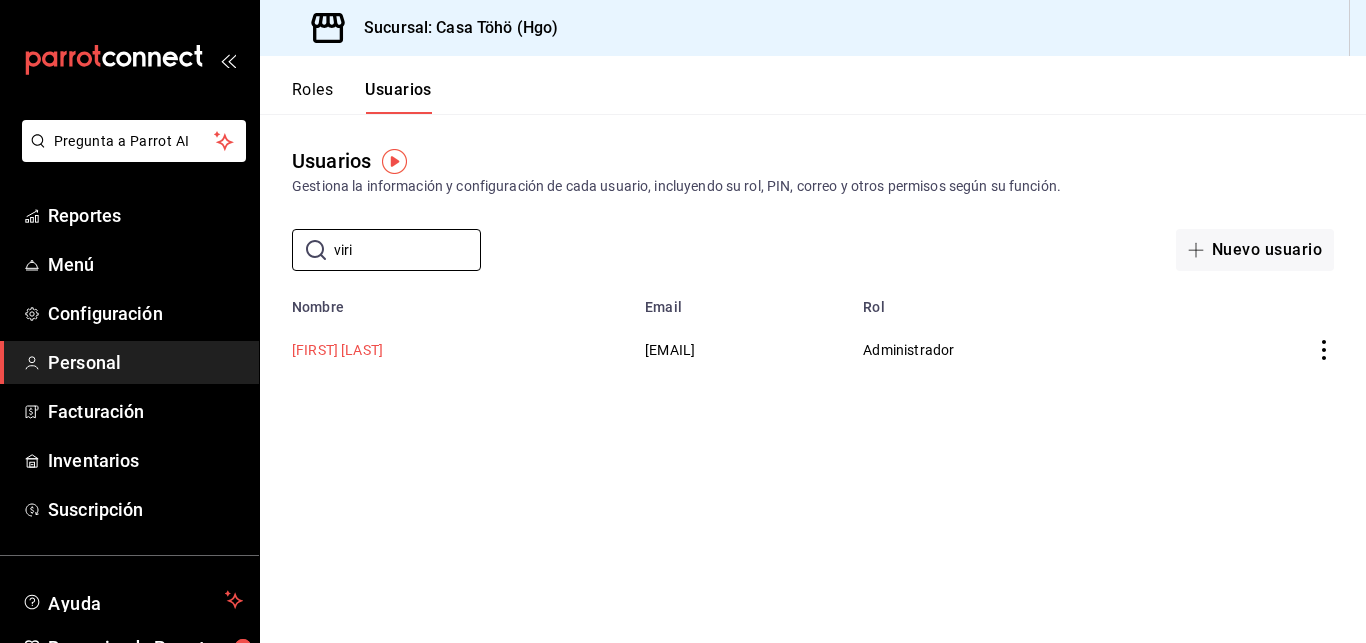 click on "[FIRST] [LAST]" at bounding box center [337, 350] 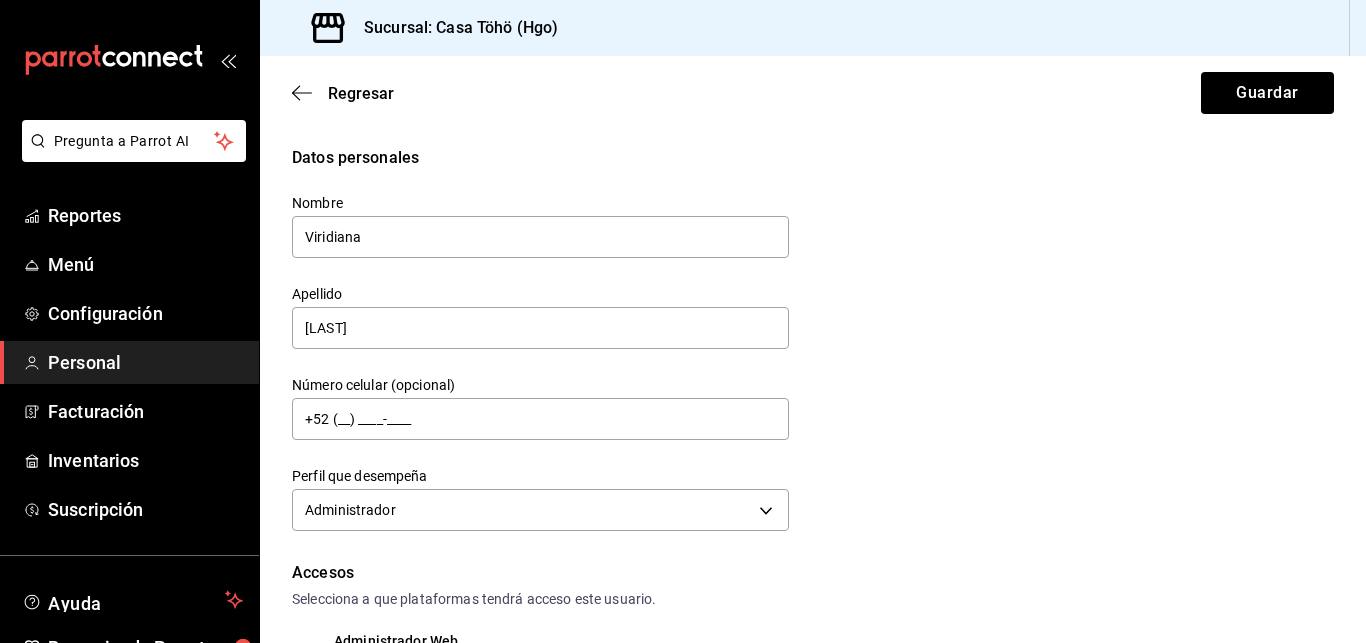type on "[PHONE]" 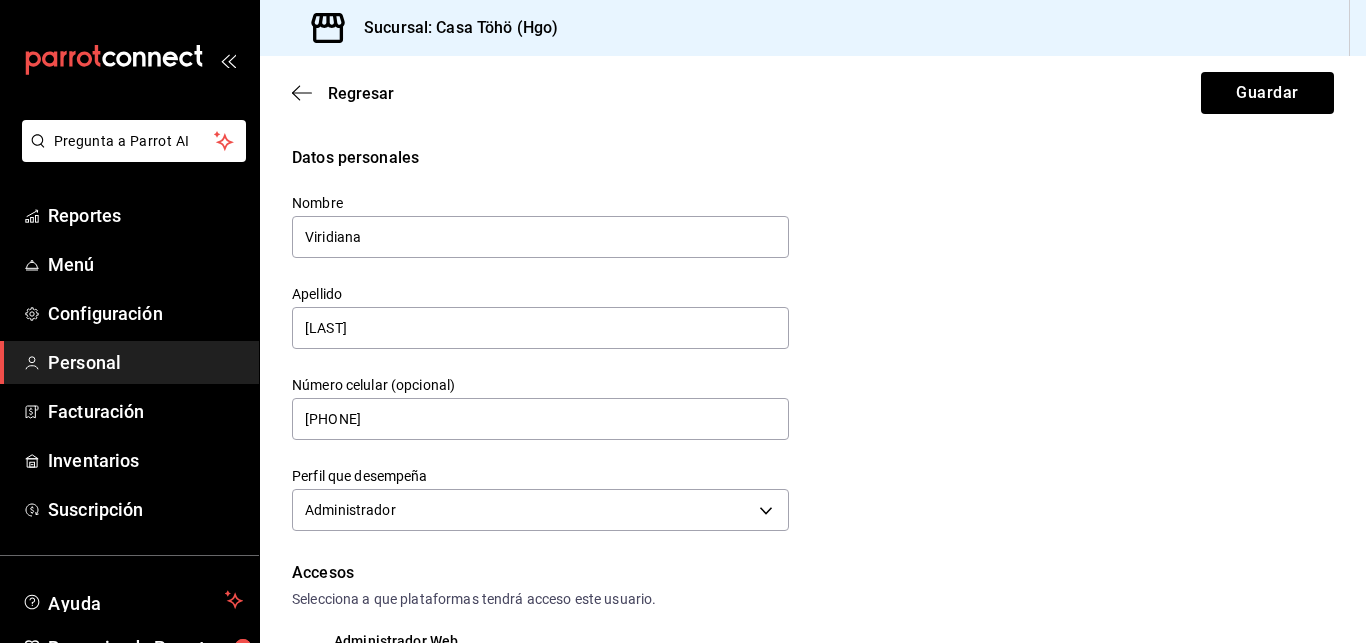 scroll, scrollTop: 238, scrollLeft: 0, axis: vertical 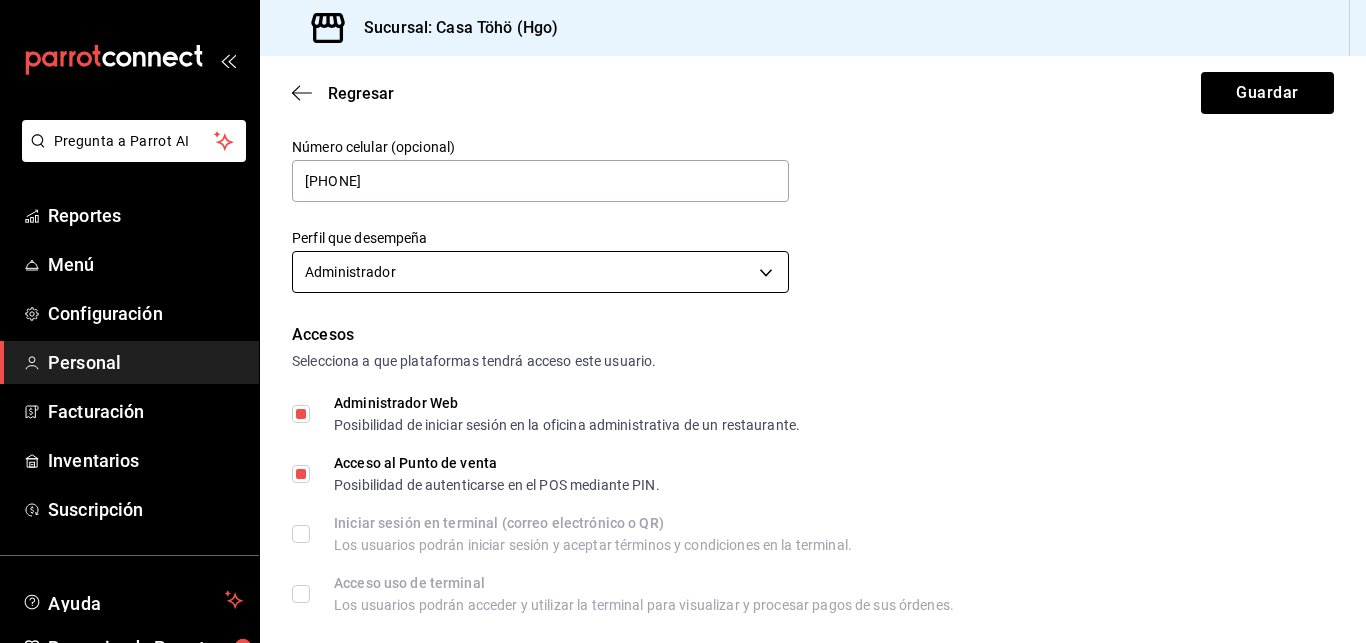 click on "Pregunta a Parrot AI Reportes   Menú   Configuración   Personal   Facturación   Inventarios   Suscripción   Ayuda Recomienda Parrot   [FIRST] [LAST]   Sugerir nueva función   Sucursal: Casa Töhö (Hgo) Regresar Guardar Datos personales Nombre [FIRST] Apellido [LAST] Número celular (opcional) [PHONE] Perfil que desempeña Administrador ADMIN Accesos Selecciona a que plataformas tendrá acceso este usuario. Administrador Web Posibilidad de iniciar sesión en la oficina administrativa de un restaurante.  Acceso al Punto de venta Posibilidad de autenticarse en el POS mediante PIN.  Iniciar sesión en terminal (correo electrónico o QR) Los usuarios podrán iniciar sesión y aceptar términos y condiciones en la terminal. Acceso uso de terminal Los usuarios podrán acceder y utilizar la terminal para visualizar y procesar pagos de sus órdenes. Correo electrónico Se volverá obligatorio al tener ciertos accesos activados. [EMAIL] Contraseña Contraseña" at bounding box center [683, 321] 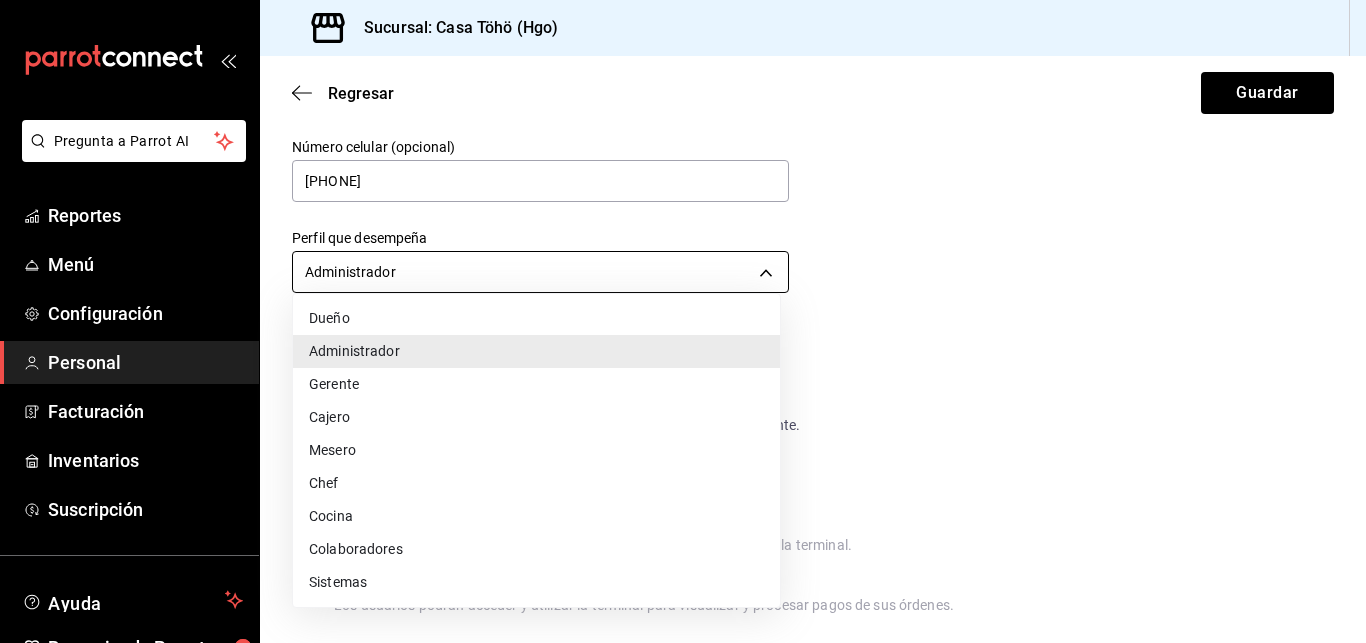 scroll, scrollTop: 254, scrollLeft: 0, axis: vertical 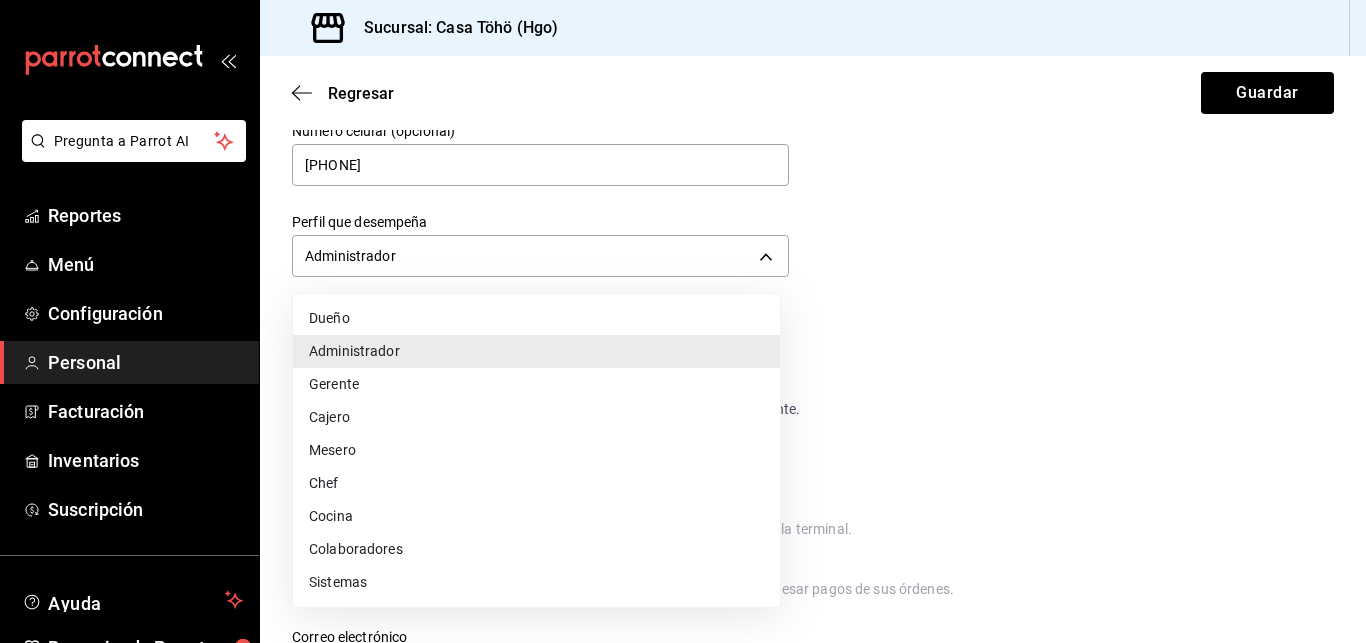 click at bounding box center [683, 321] 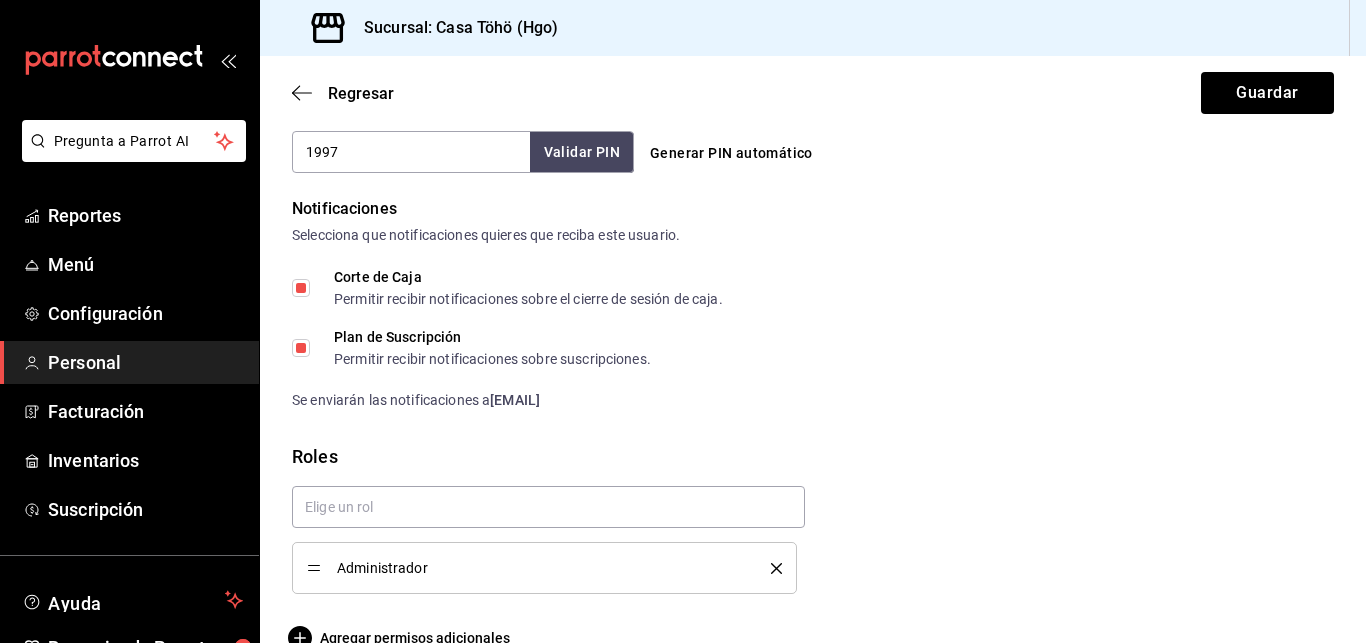 scroll, scrollTop: 1006, scrollLeft: 0, axis: vertical 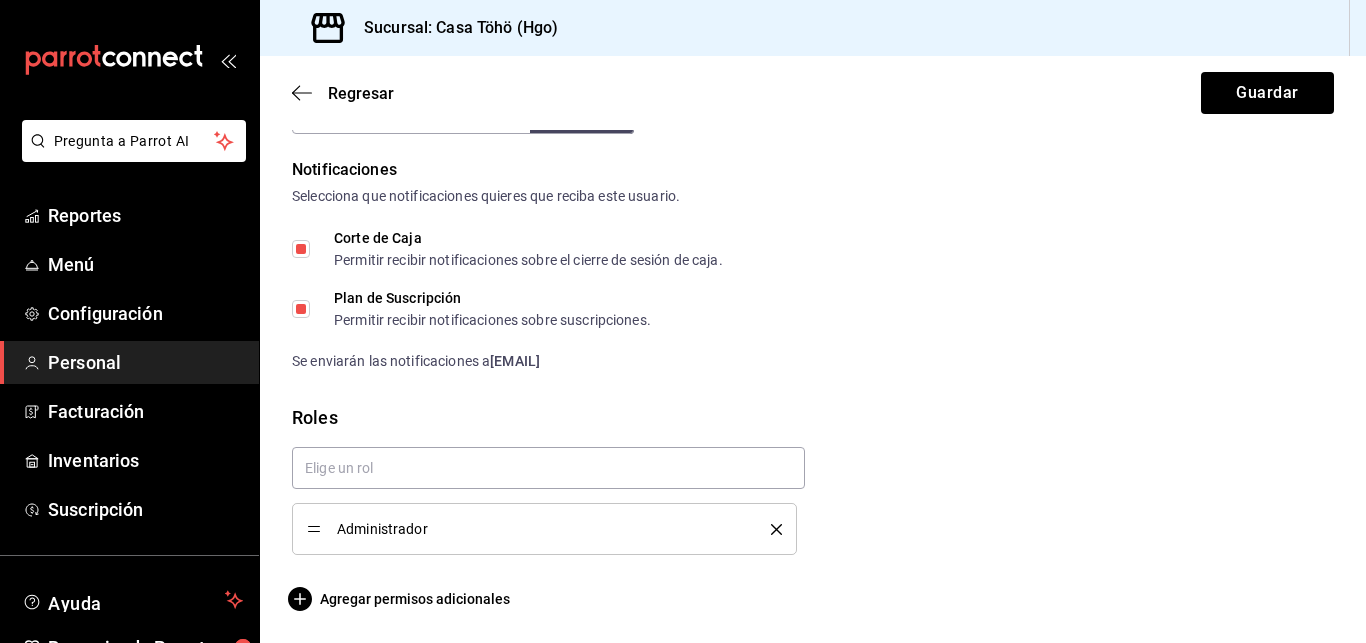 click on "Administrador" at bounding box center (539, 529) 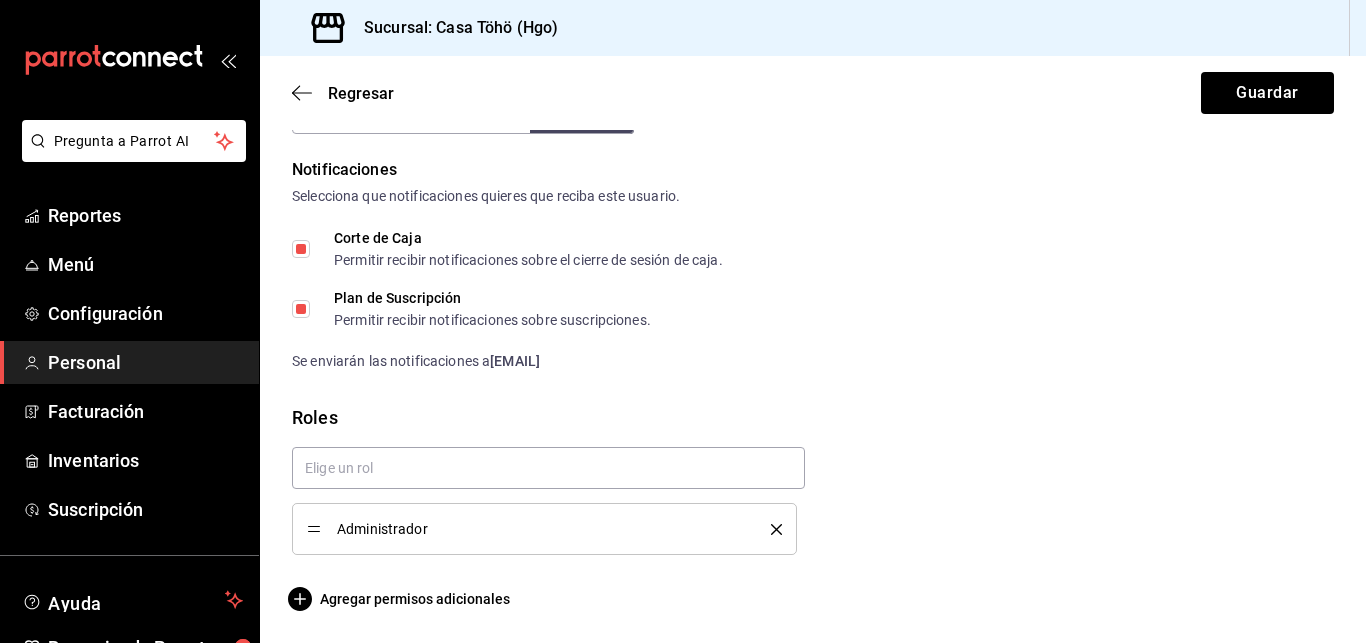 click on "Administrador" at bounding box center (544, 529) 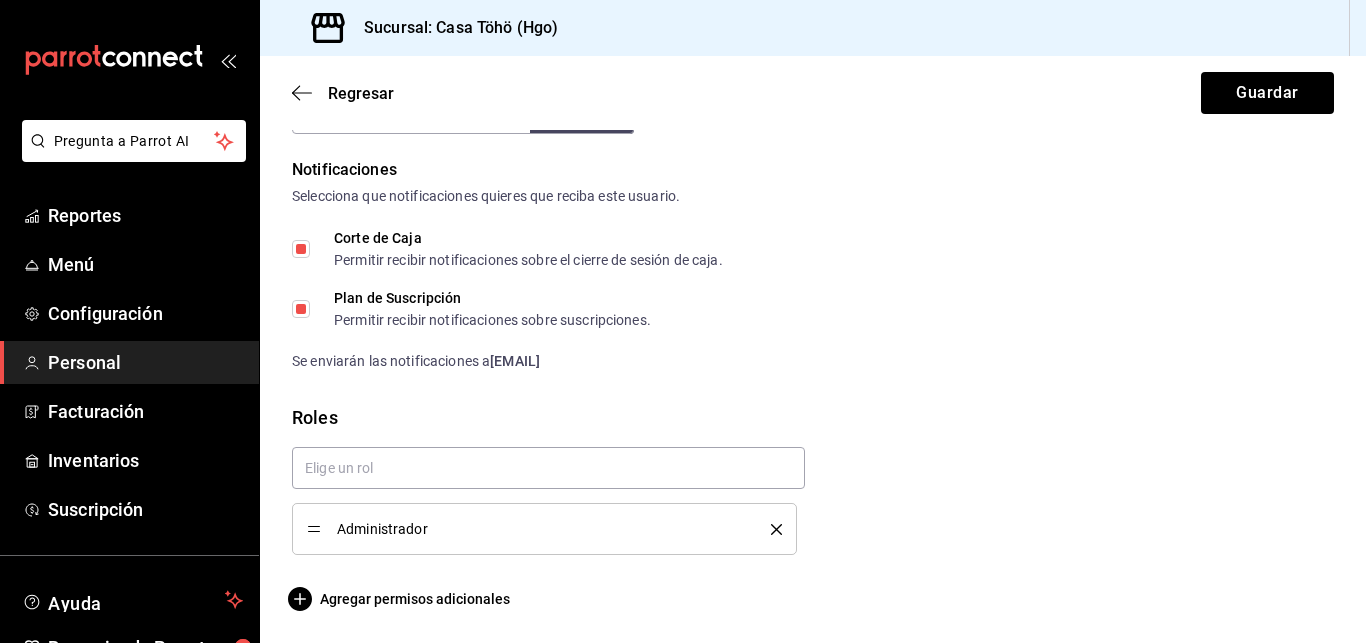 click on "Administrador" at bounding box center [544, 529] 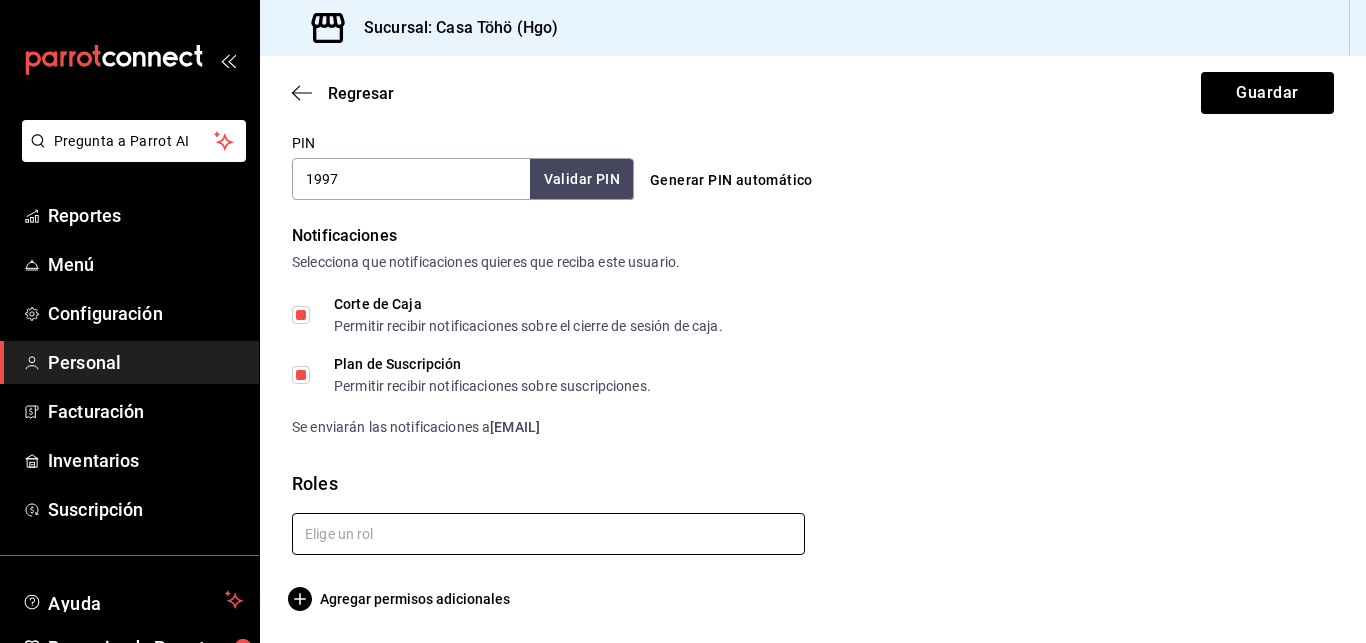 click at bounding box center [548, 534] 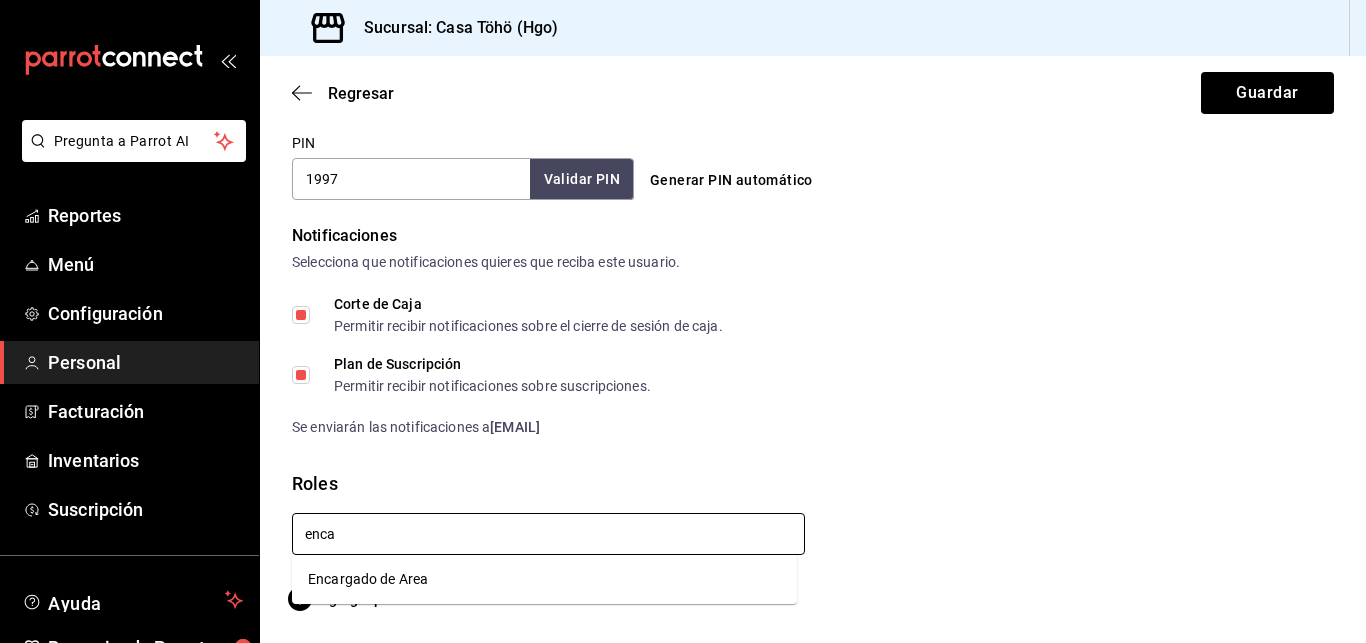 type on "encar" 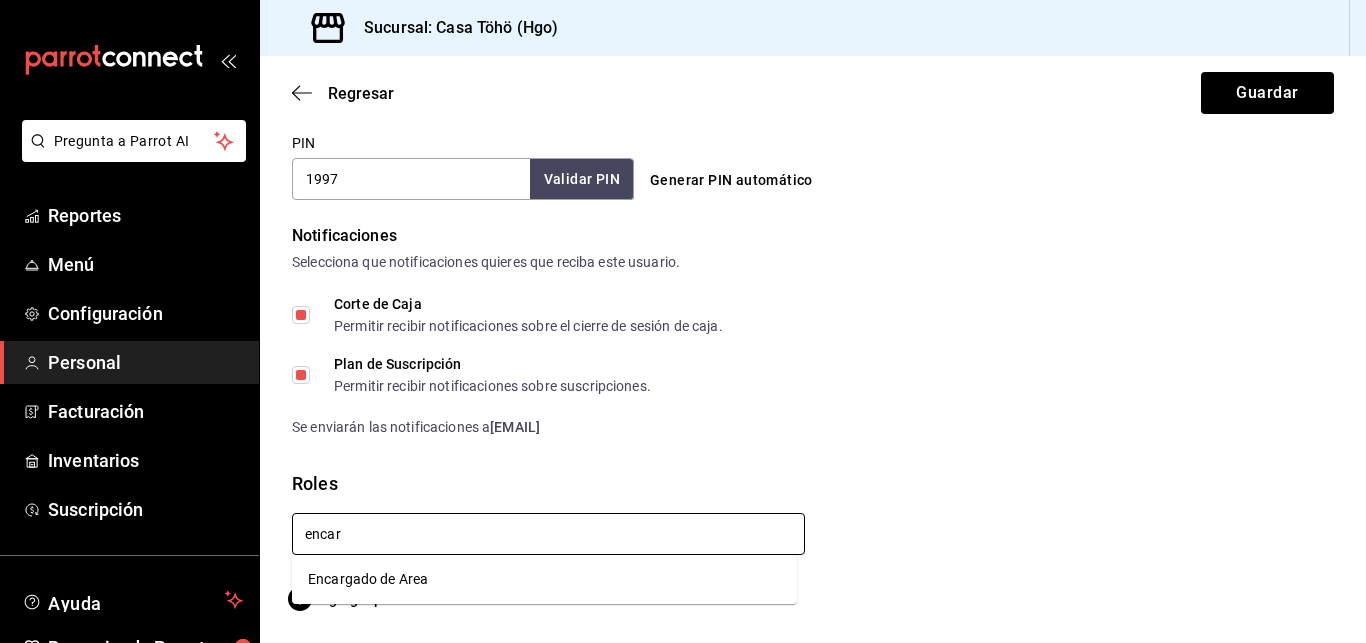click on "Encargado de Area" at bounding box center [544, 579] 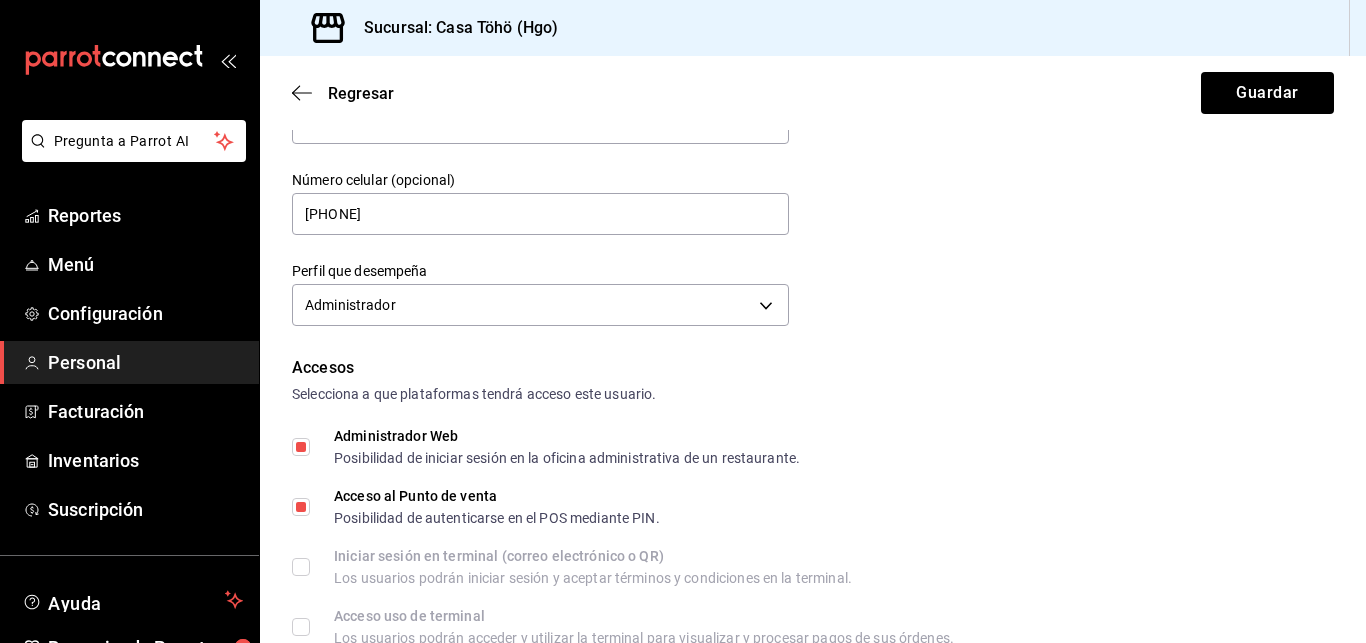 scroll, scrollTop: 0, scrollLeft: 0, axis: both 